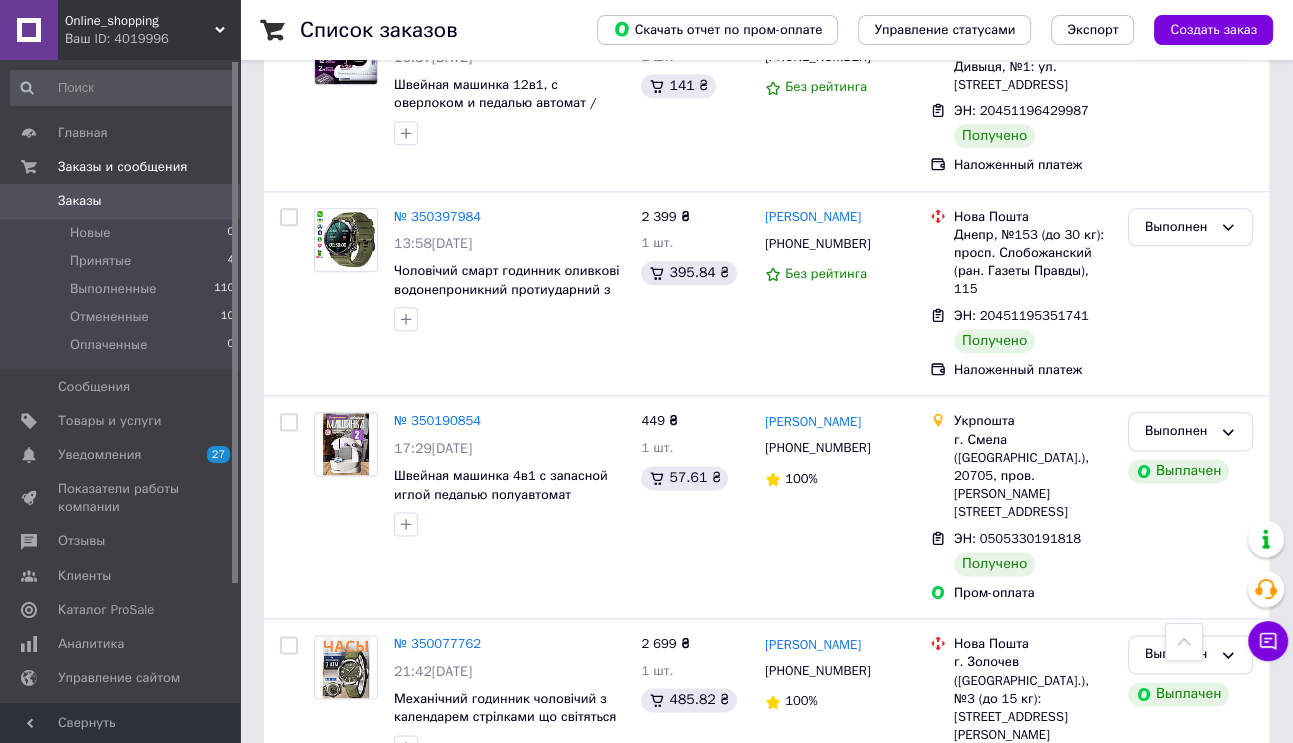 scroll, scrollTop: 2000, scrollLeft: 0, axis: vertical 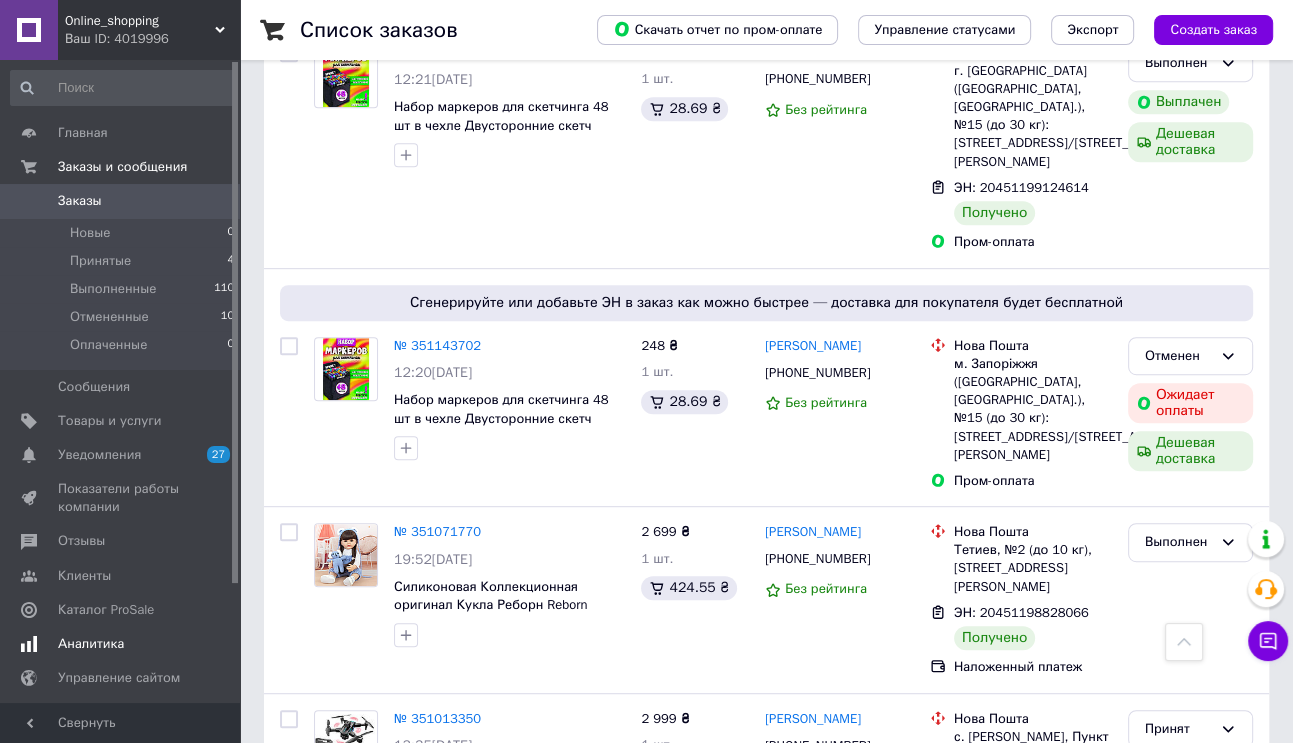 click on "Аналитика" at bounding box center [121, 644] 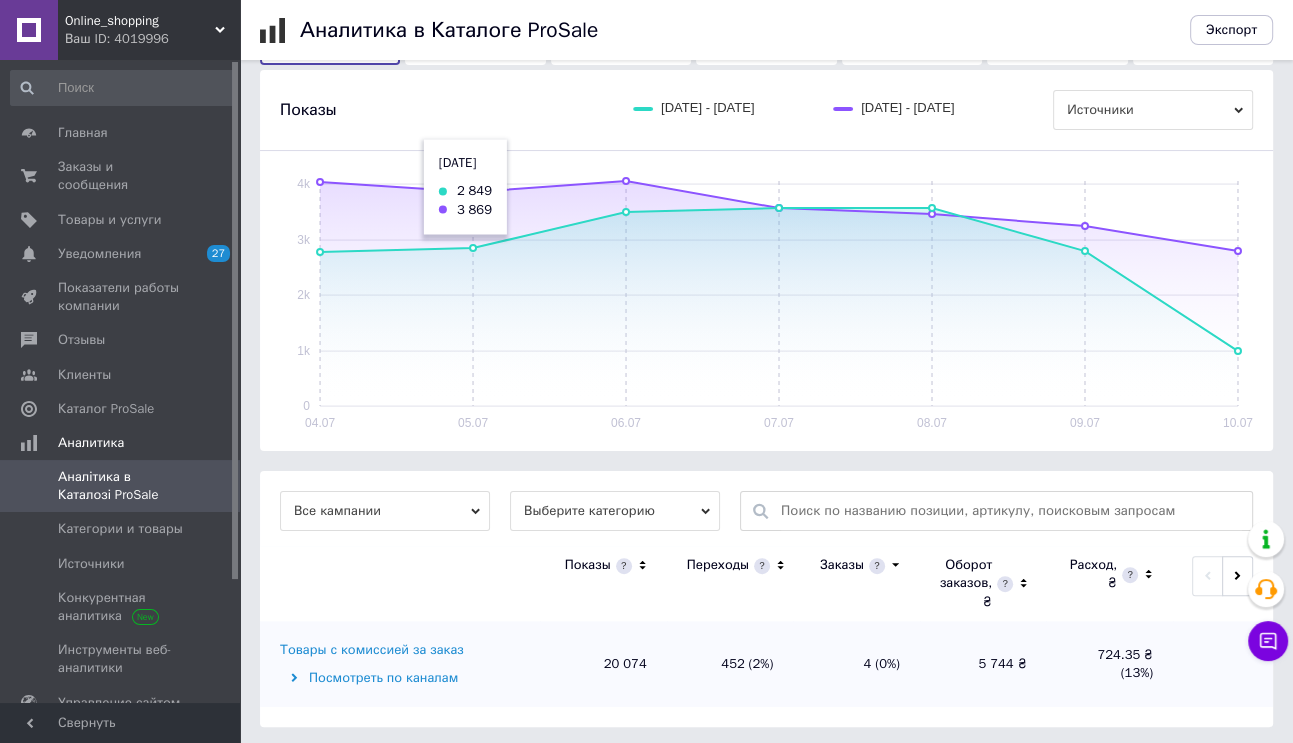 scroll, scrollTop: 276, scrollLeft: 0, axis: vertical 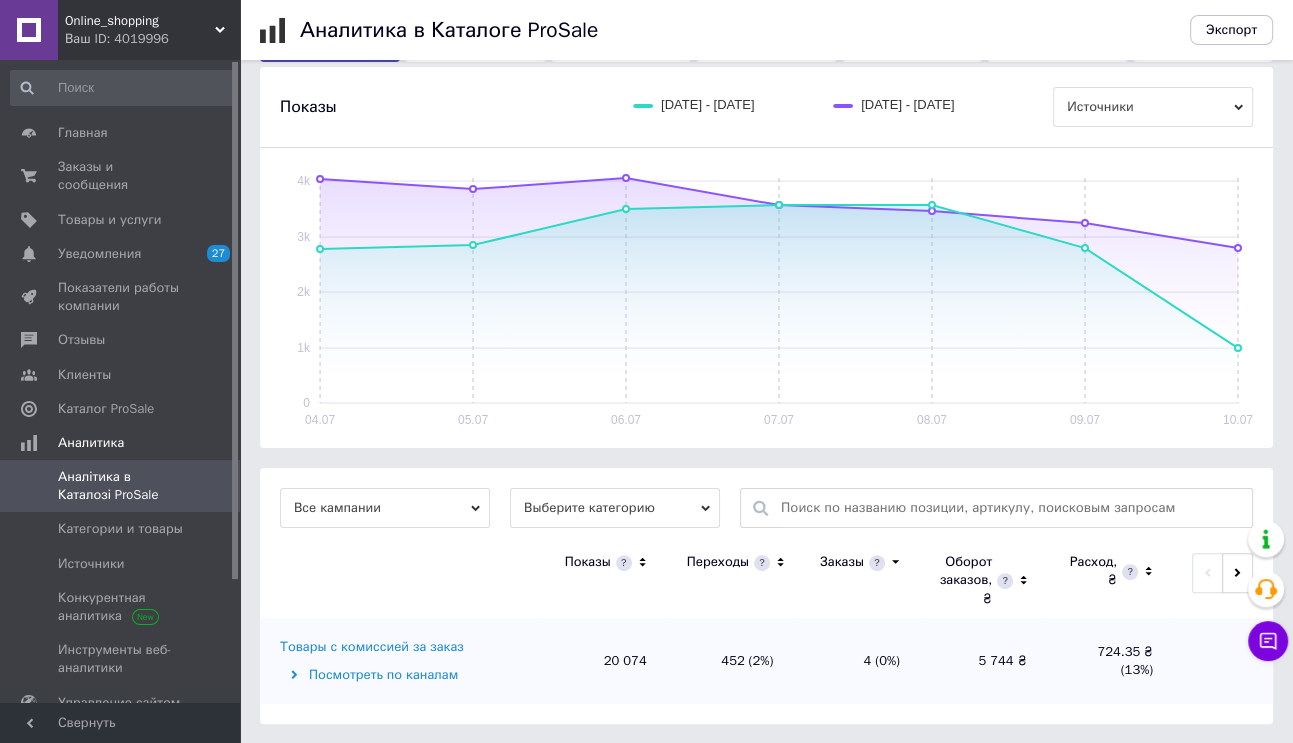 drag, startPoint x: 575, startPoint y: 498, endPoint x: 580, endPoint y: 521, distance: 23.537205 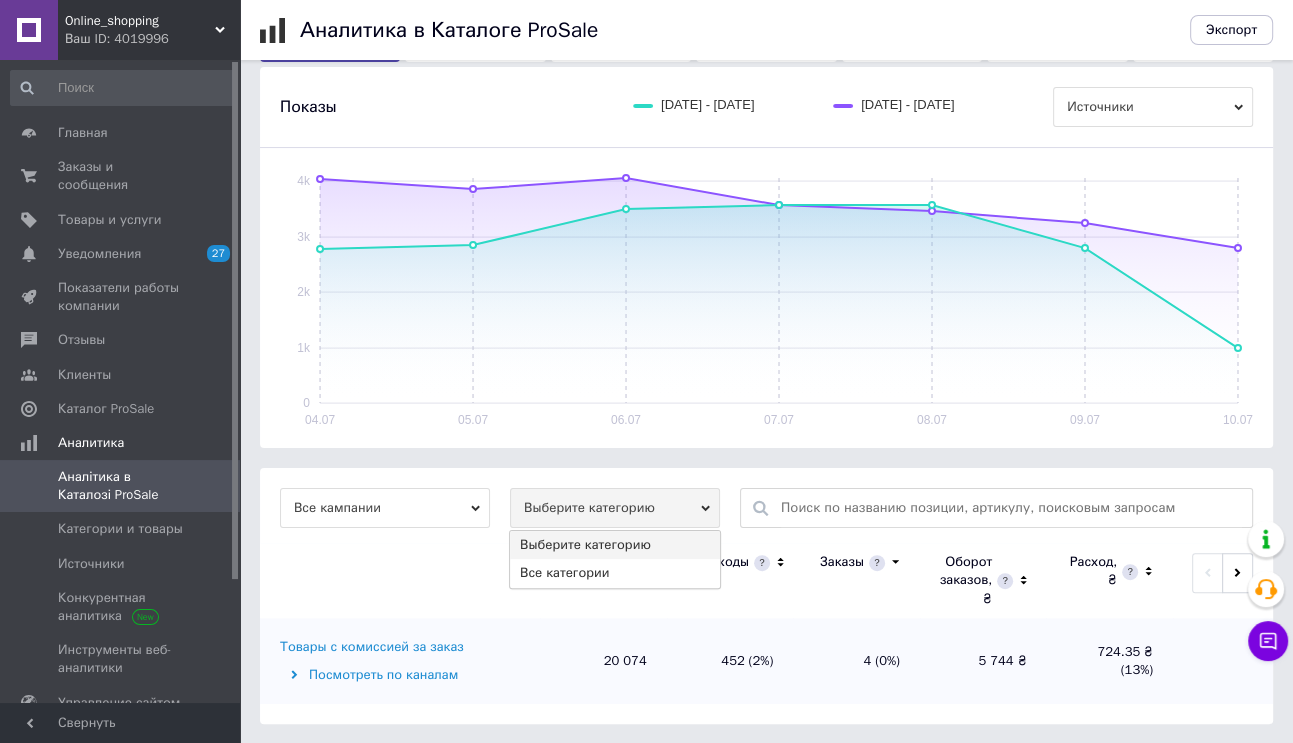 click on "Показы" at bounding box center (603, 580) 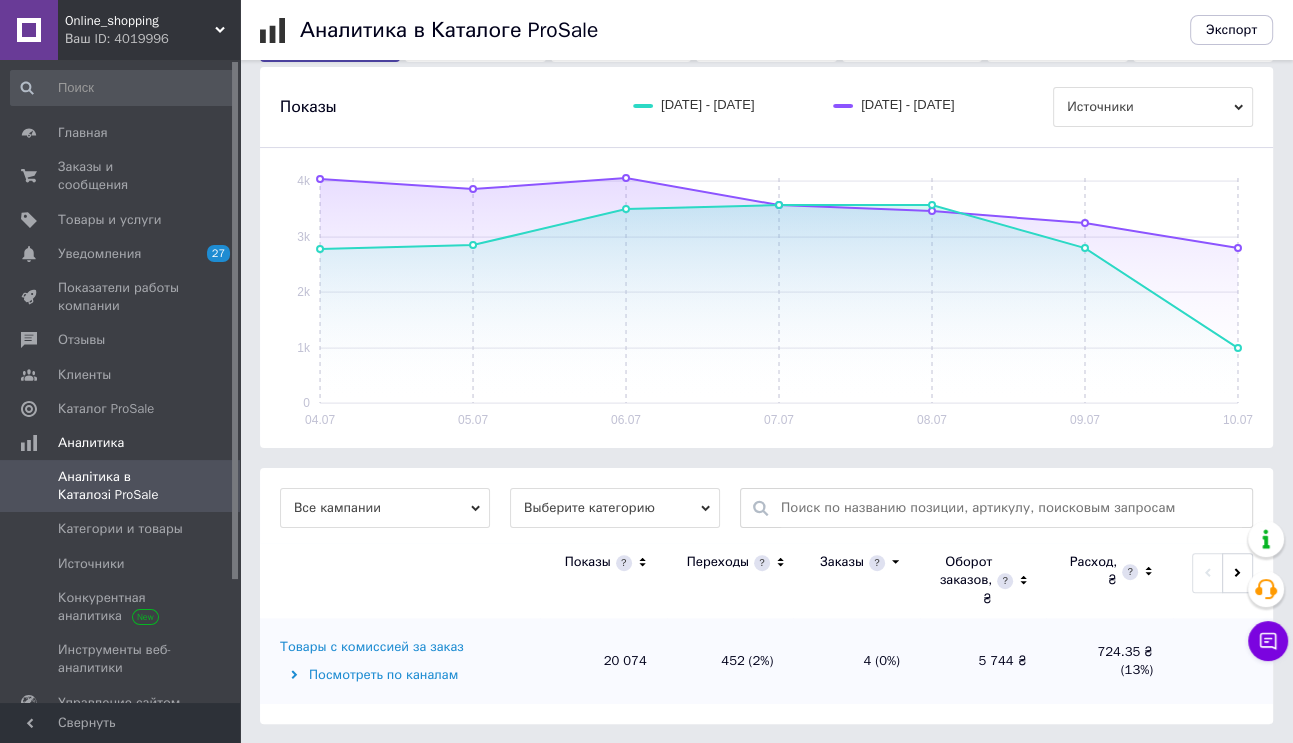 click on "Выберите категорию" at bounding box center [615, 508] 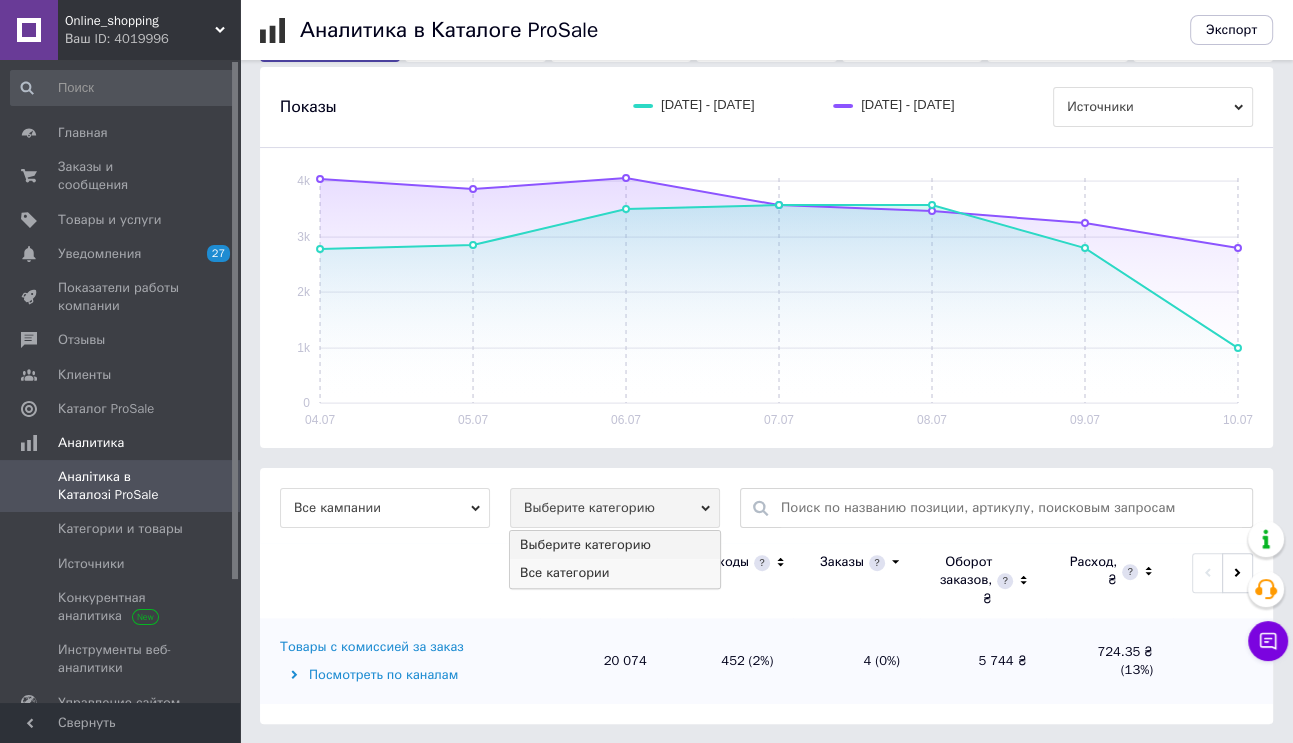 click on "Все категории" at bounding box center [615, 573] 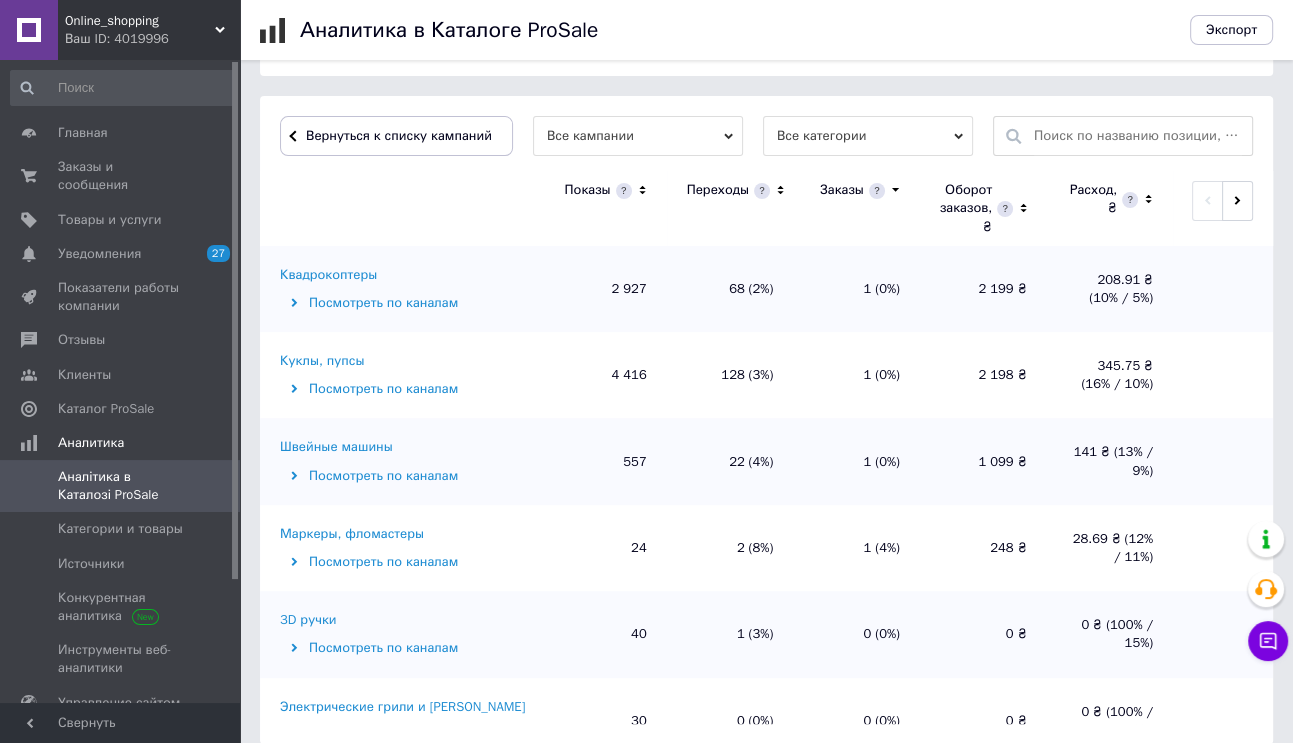 scroll, scrollTop: 668, scrollLeft: 0, axis: vertical 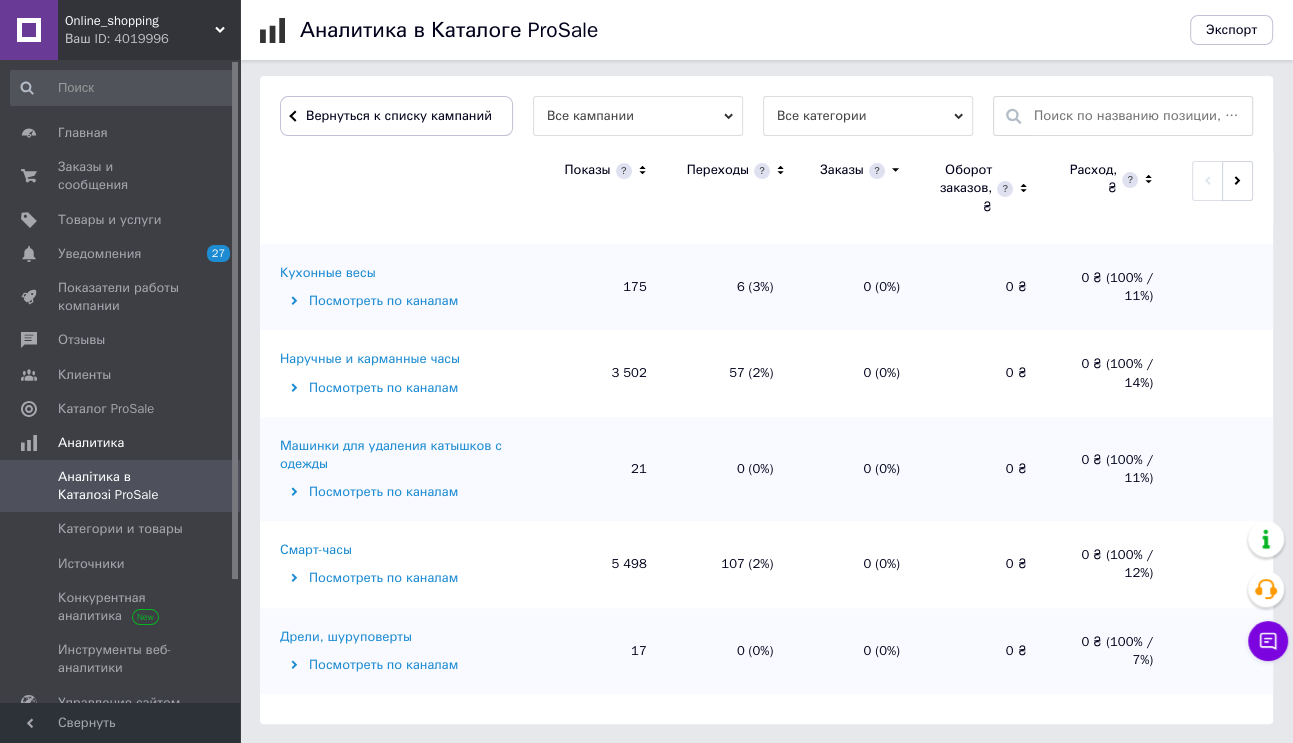 click on "Смарт-часы" at bounding box center (316, 550) 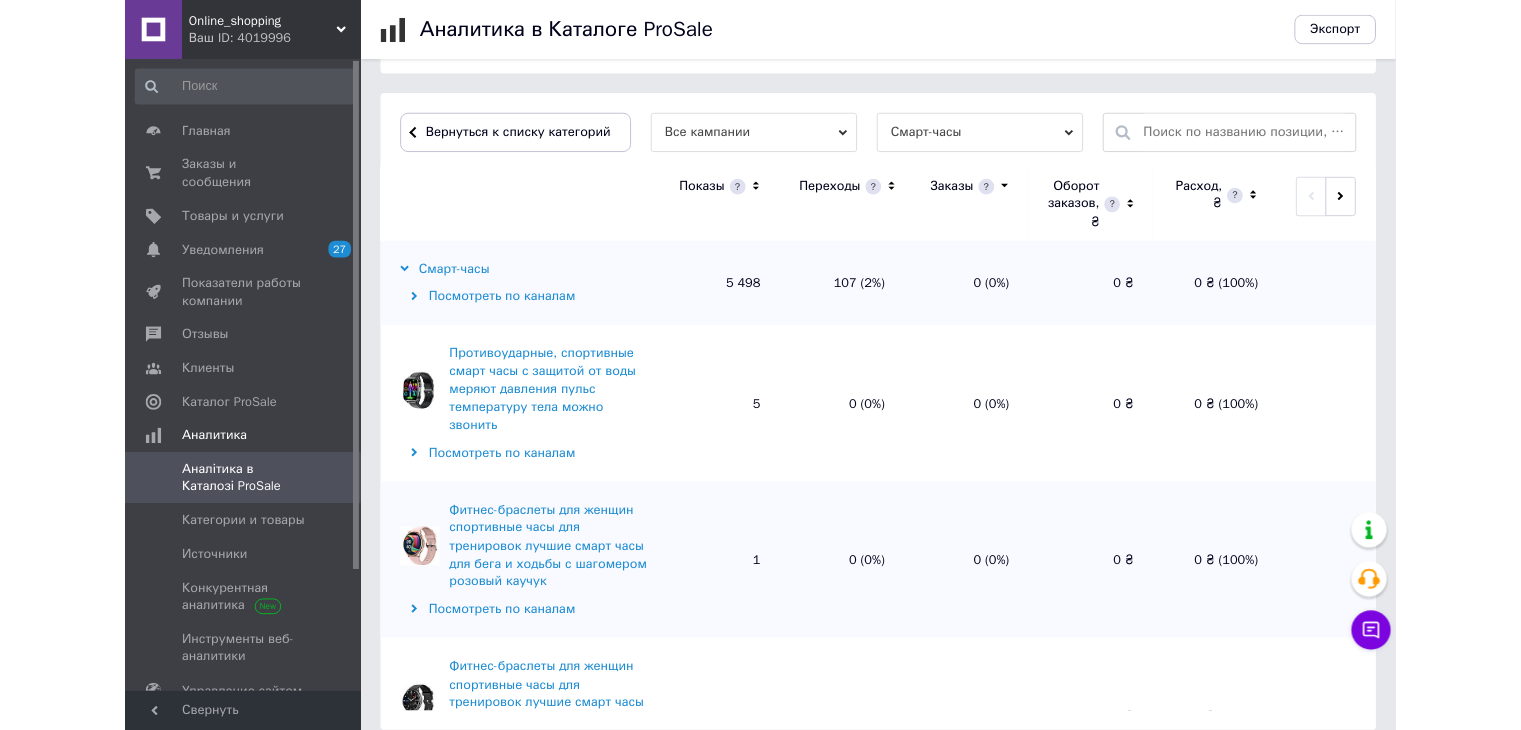 scroll, scrollTop: 600, scrollLeft: 0, axis: vertical 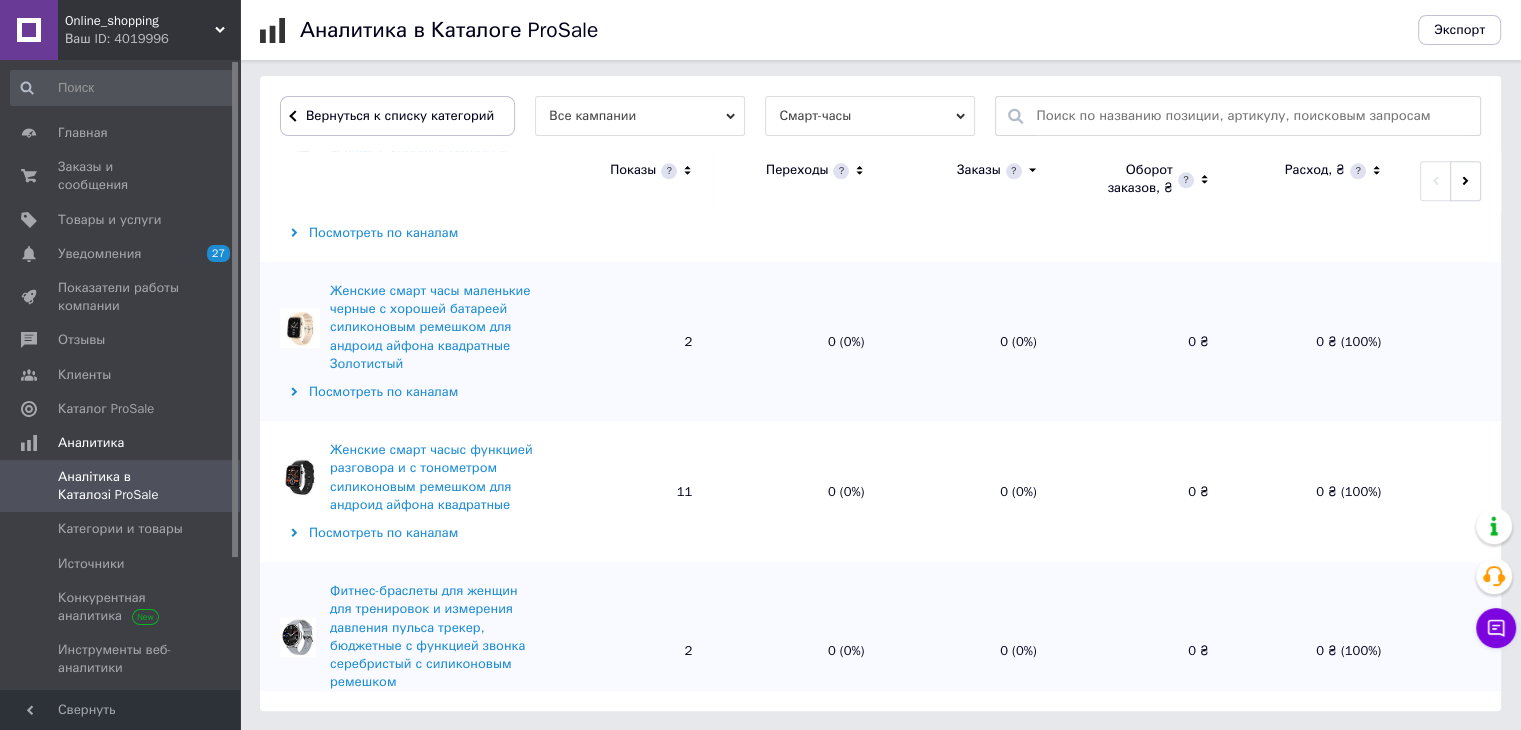 click on "Женские смарт часыс функцией разговора и с тонометром силиконовым ремешком для андроид айфона квадратные" at bounding box center (432, 477) 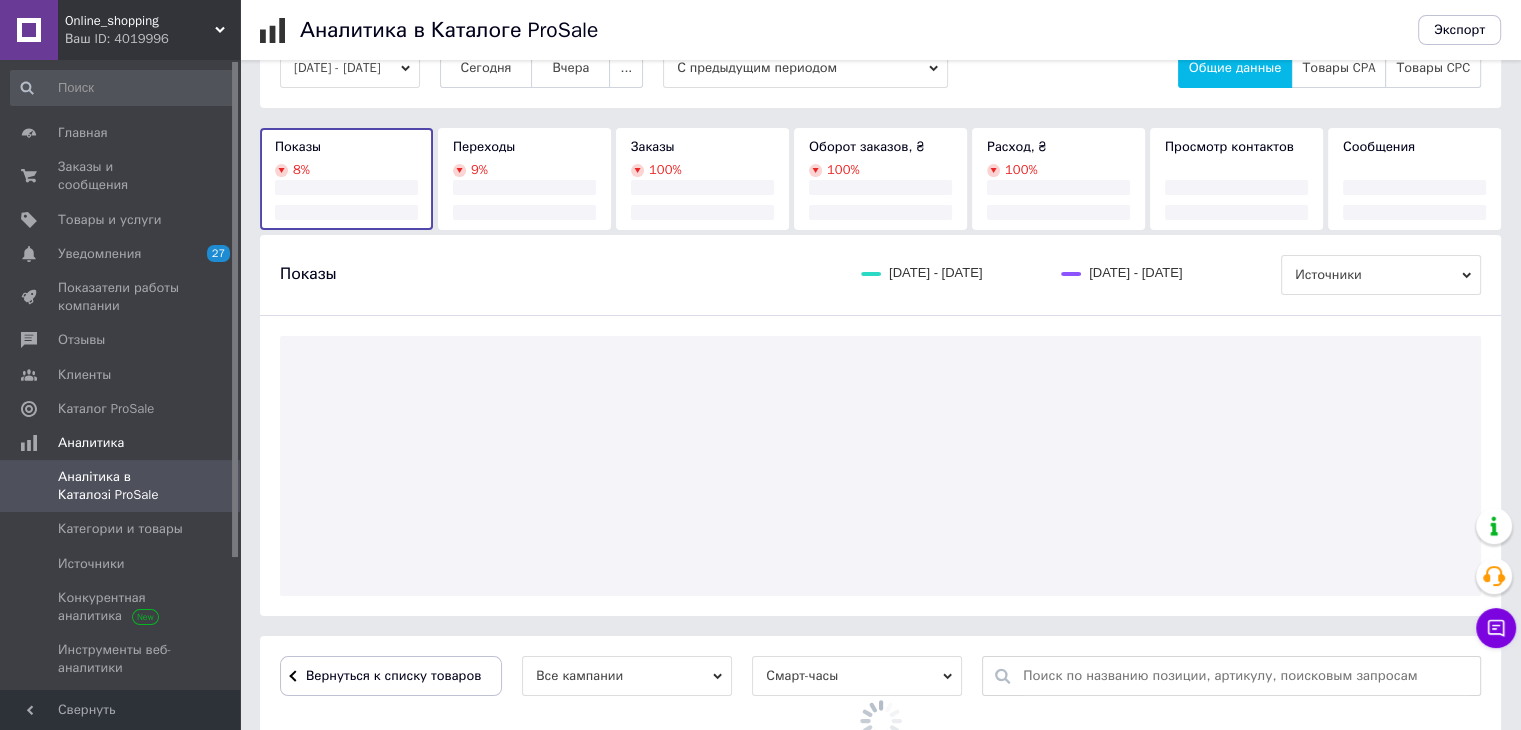 scroll, scrollTop: 0, scrollLeft: 0, axis: both 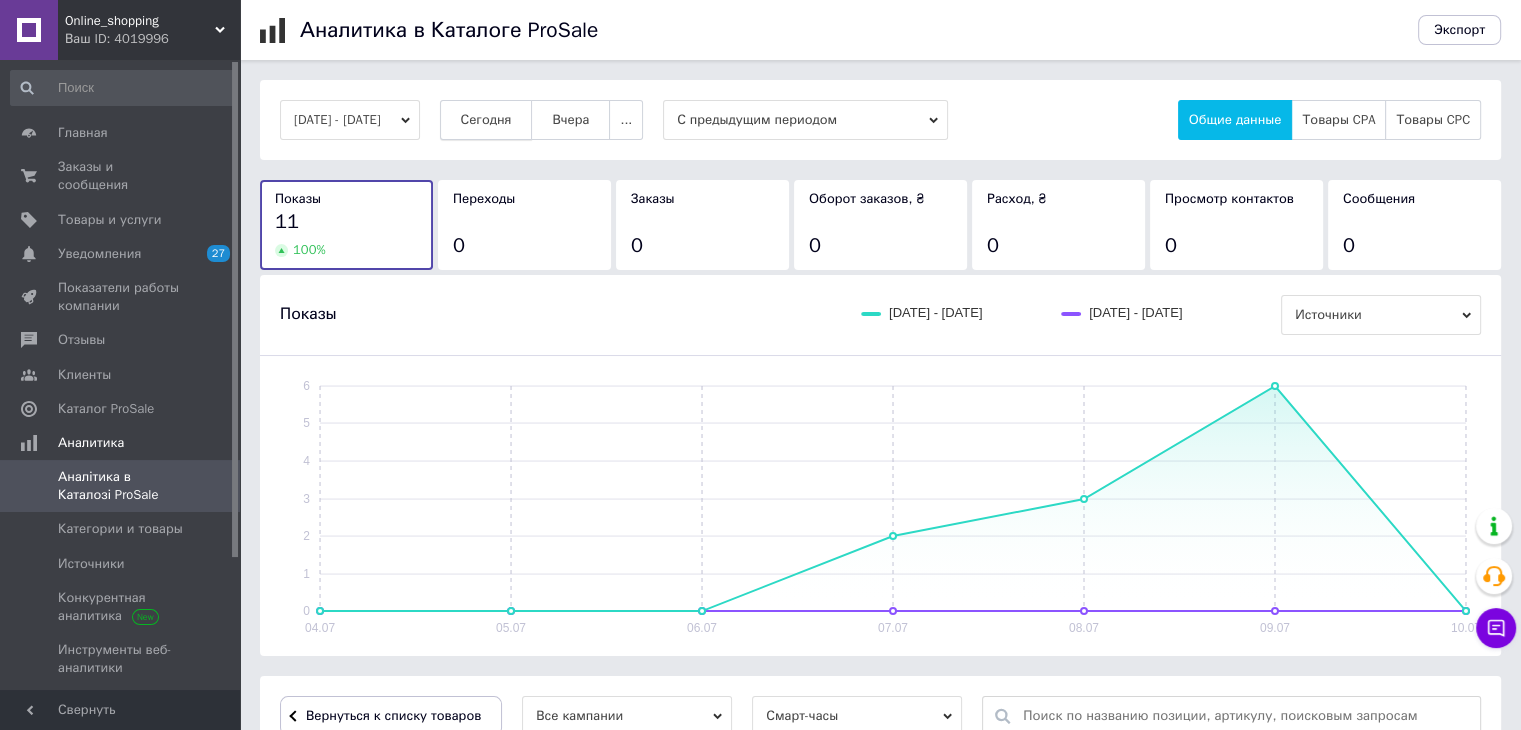 click on "Сегодня" at bounding box center (486, 120) 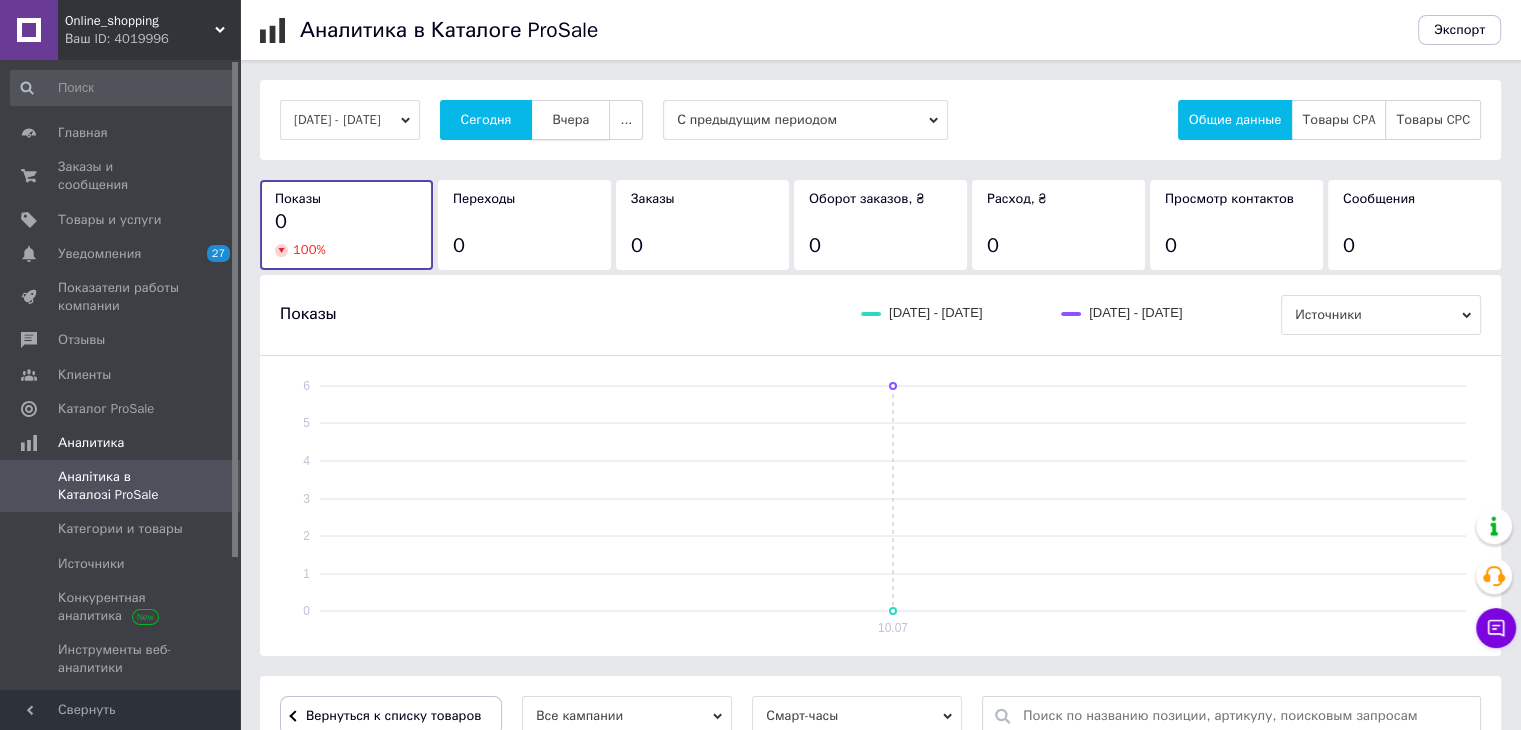click on "Вчера" at bounding box center [570, 120] 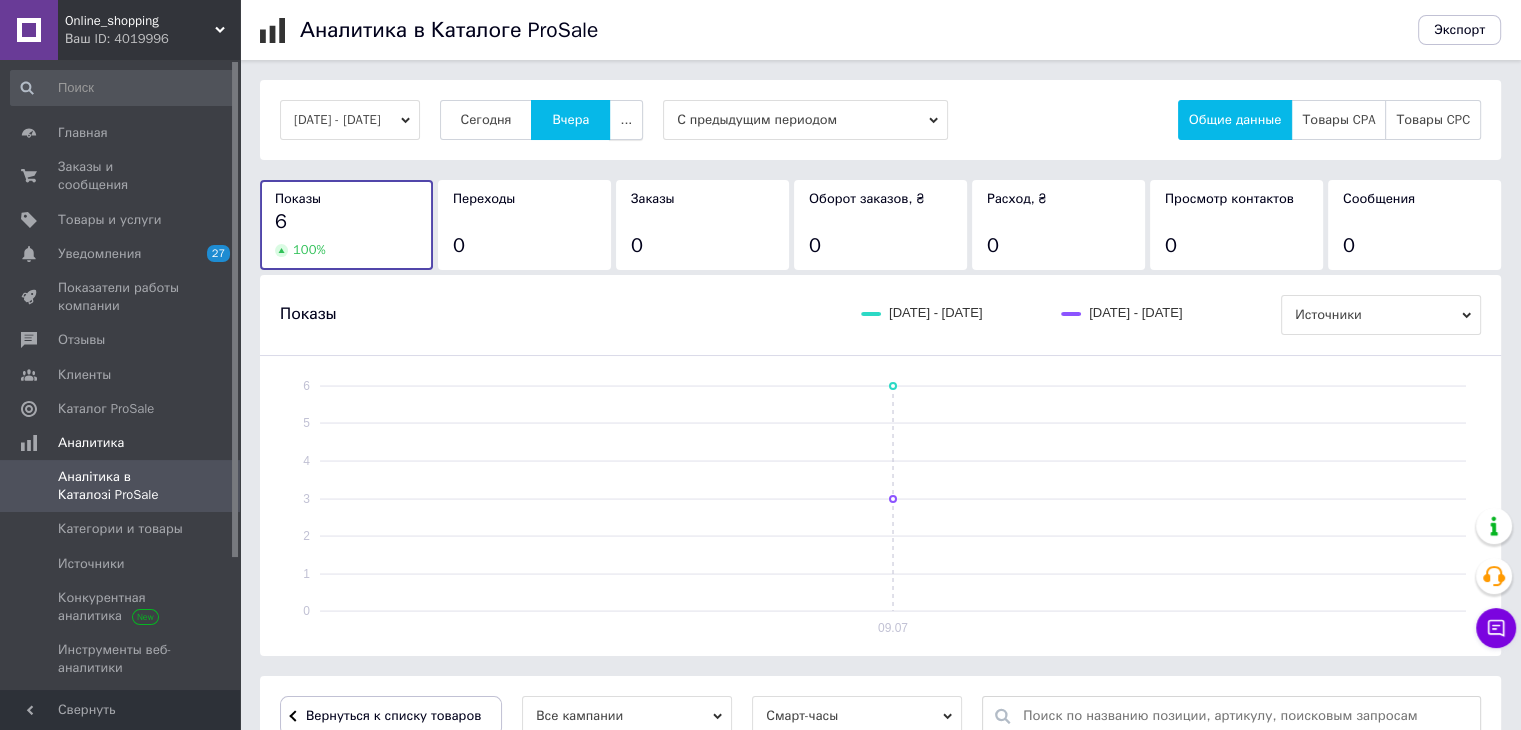 click on "..." at bounding box center [626, 120] 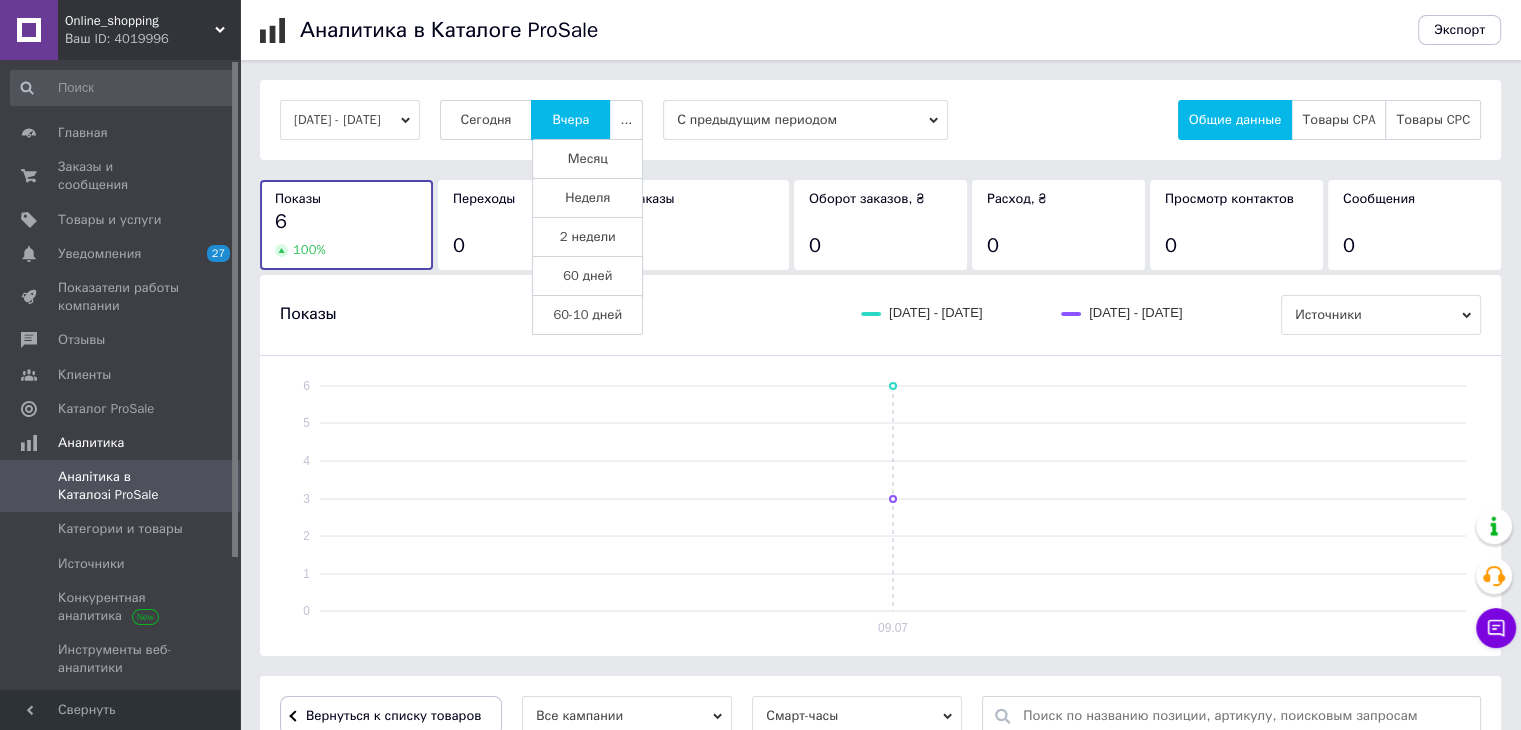 click on "60 дней" at bounding box center (587, 276) 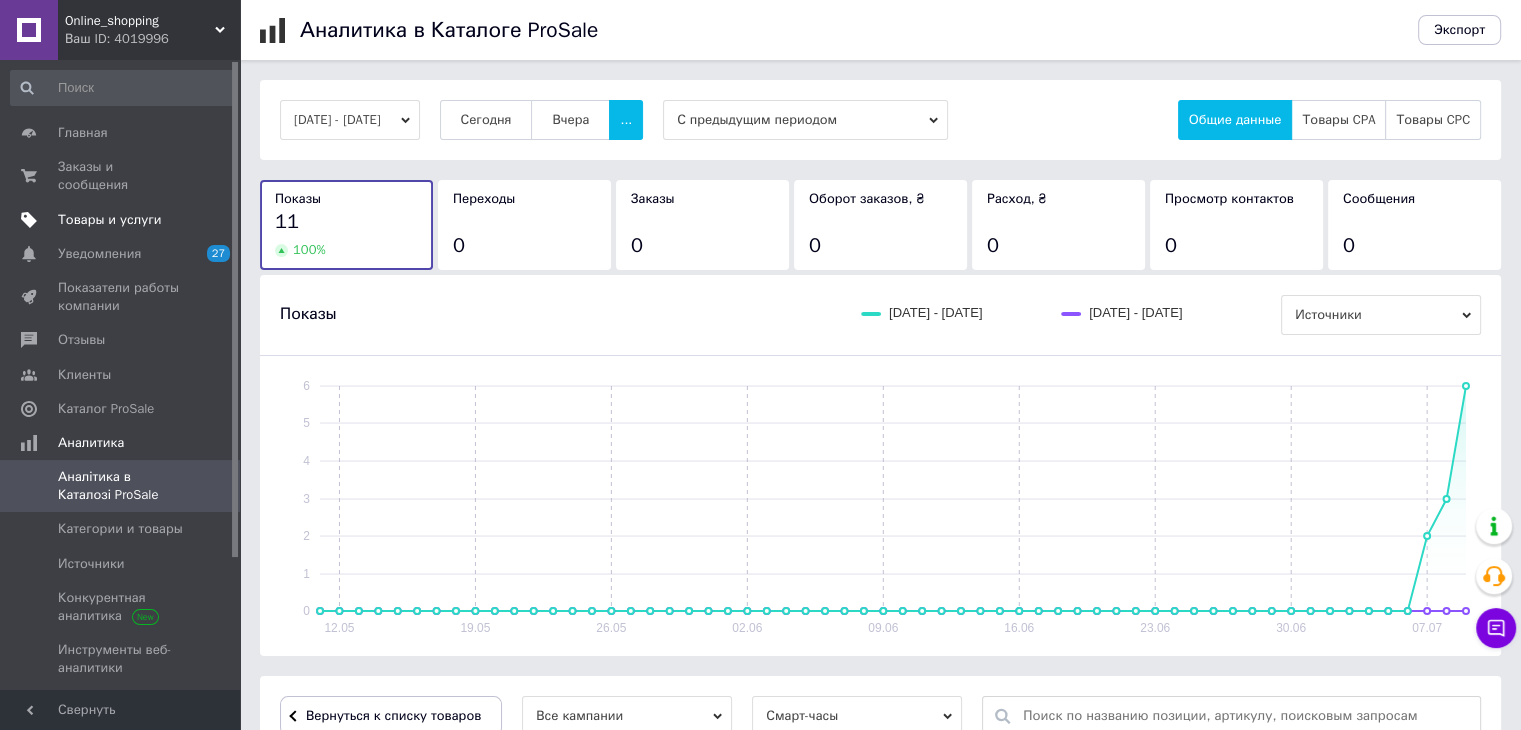 click on "Товары и услуги" at bounding box center (121, 220) 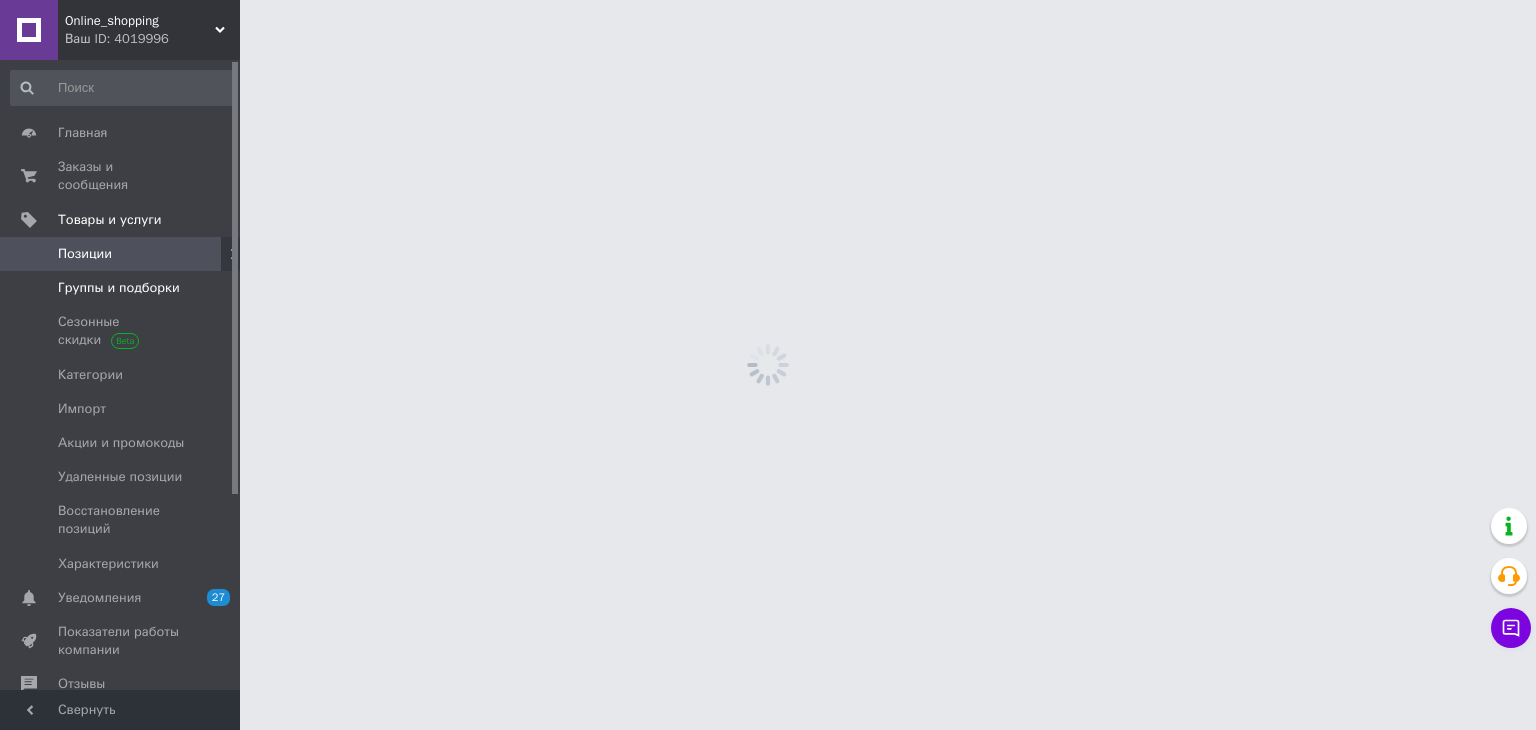 click on "Группы и подборки" at bounding box center [119, 288] 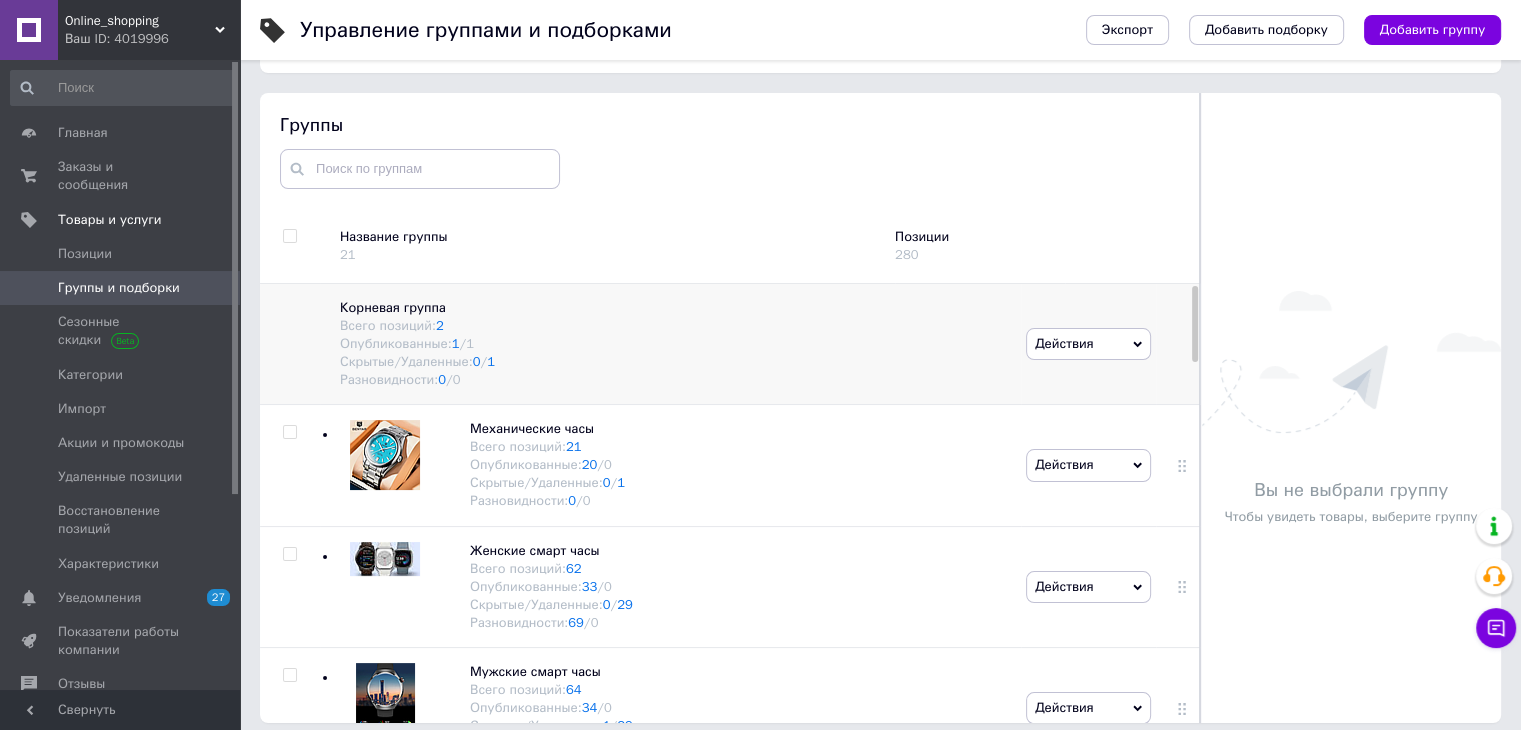 scroll, scrollTop: 113, scrollLeft: 0, axis: vertical 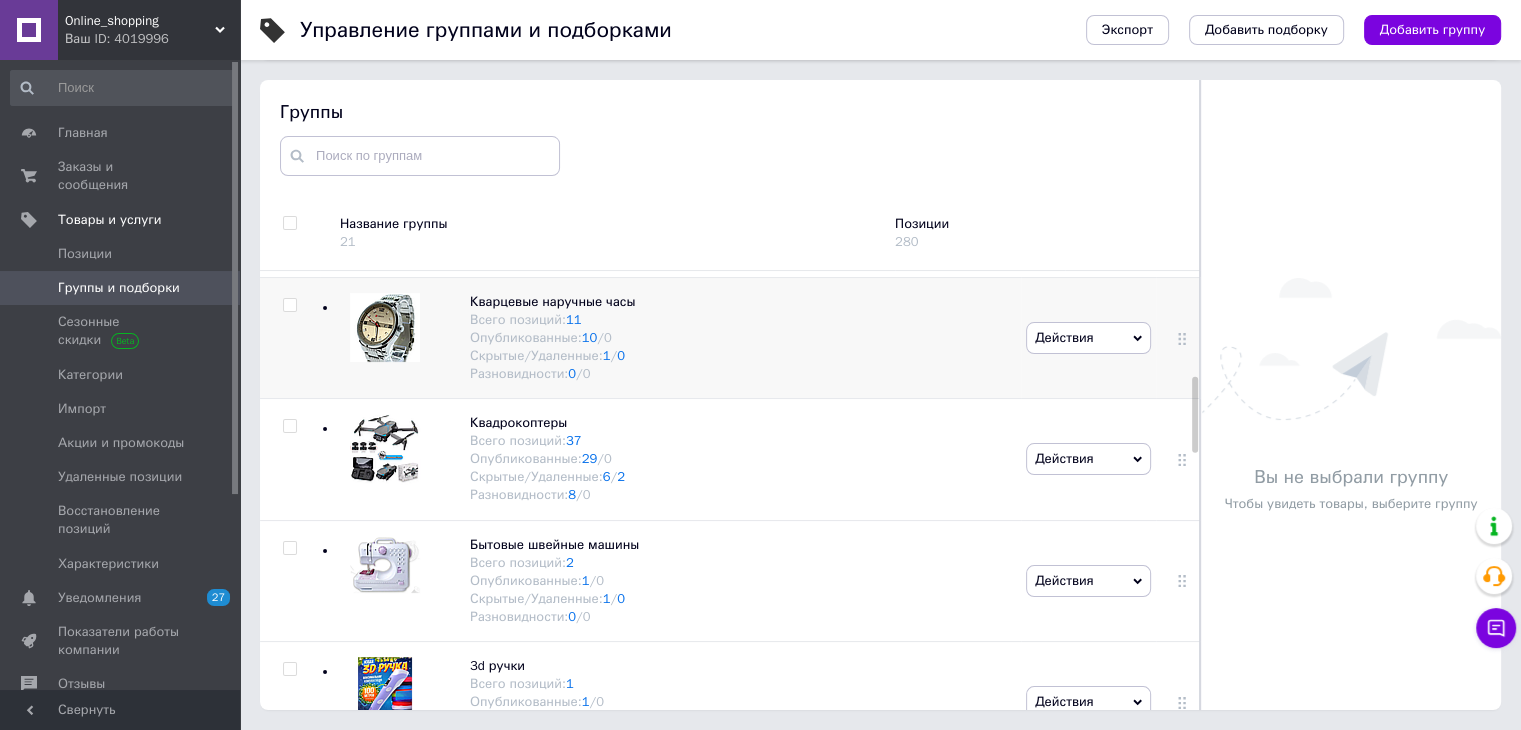 click on "Кварцевые наручные часы Всего позиций:  11 Опубликованные:  10  /  0 Скрытые/Удаленные:  1  /  0 Разновидности:  0  /  0" at bounding box center (670, 337) 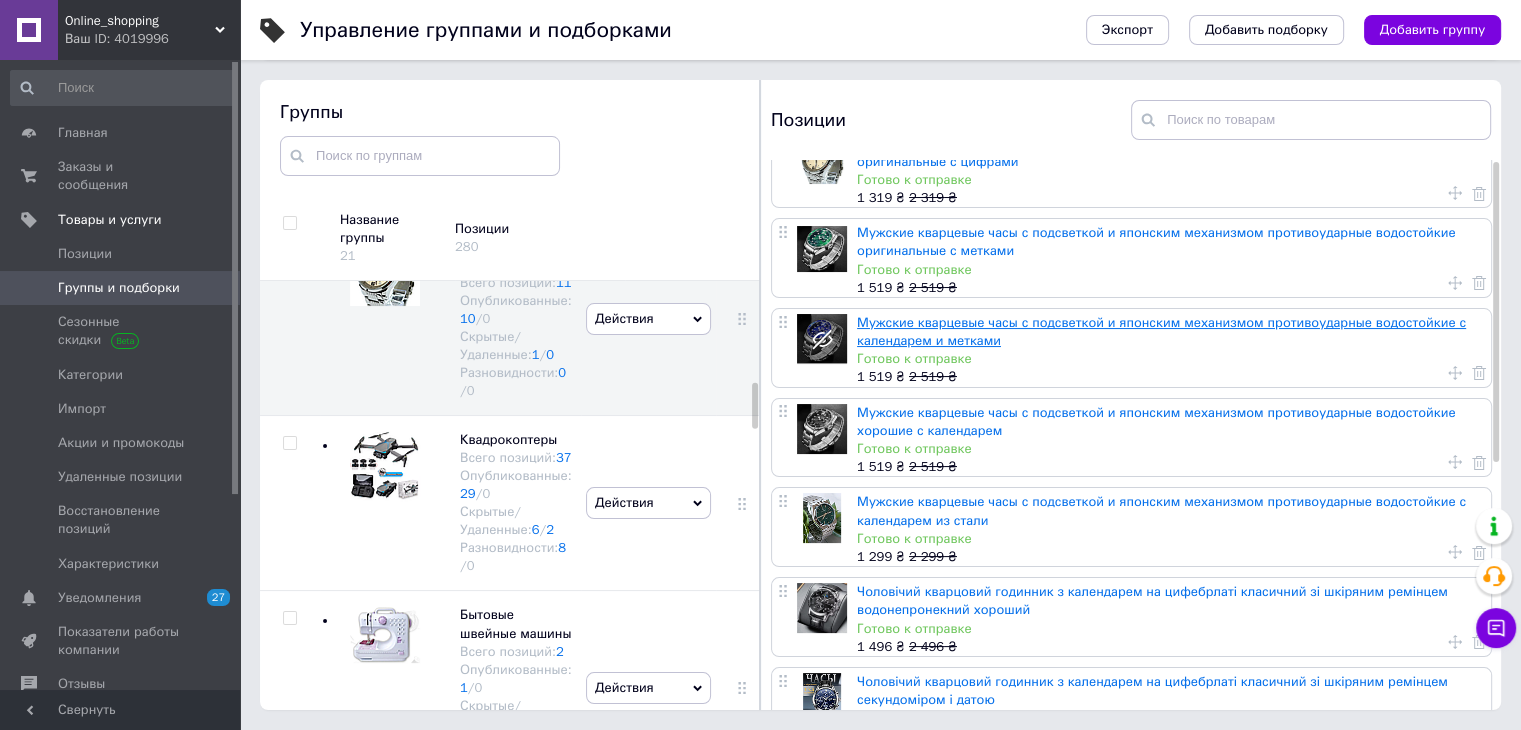 scroll, scrollTop: 0, scrollLeft: 0, axis: both 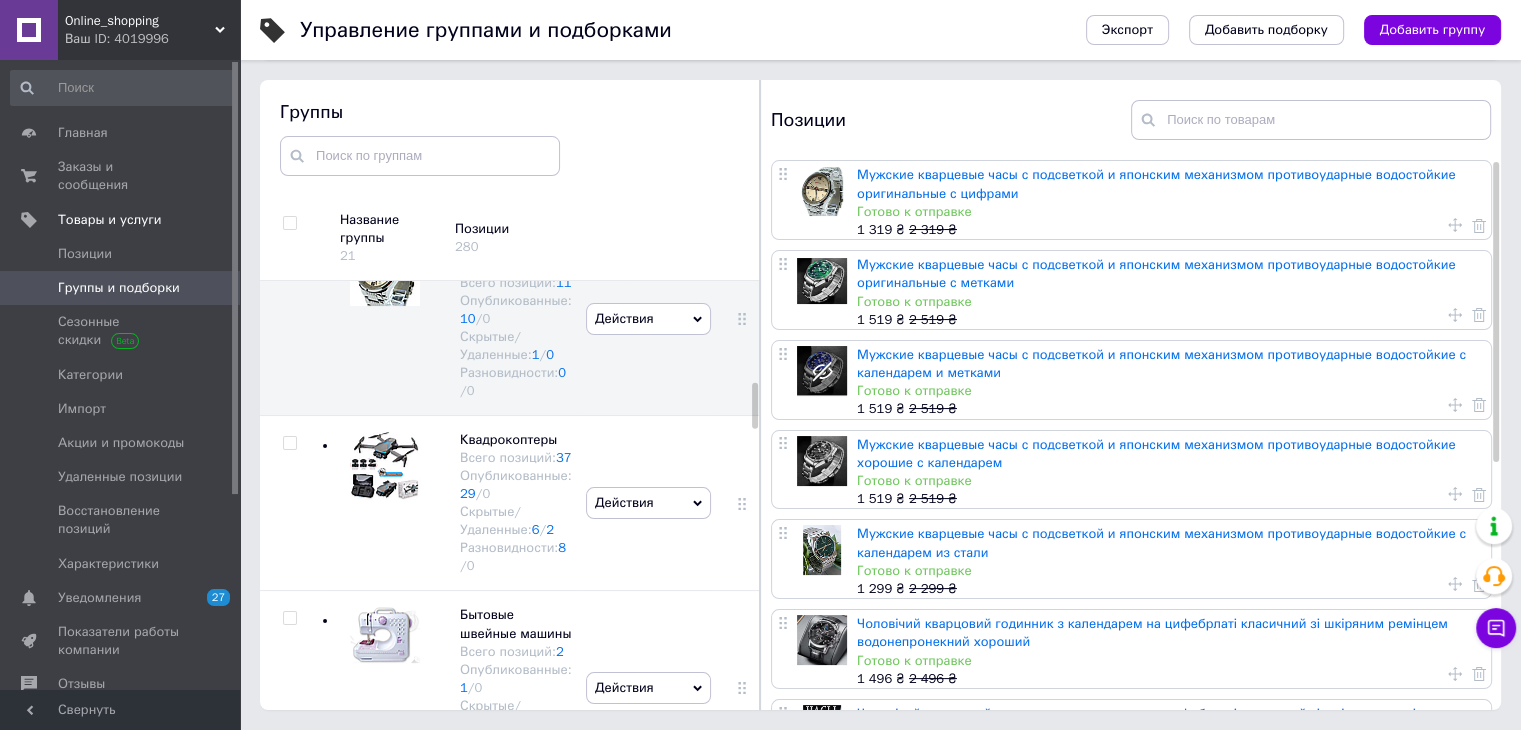 click at bounding box center [1462, 404] 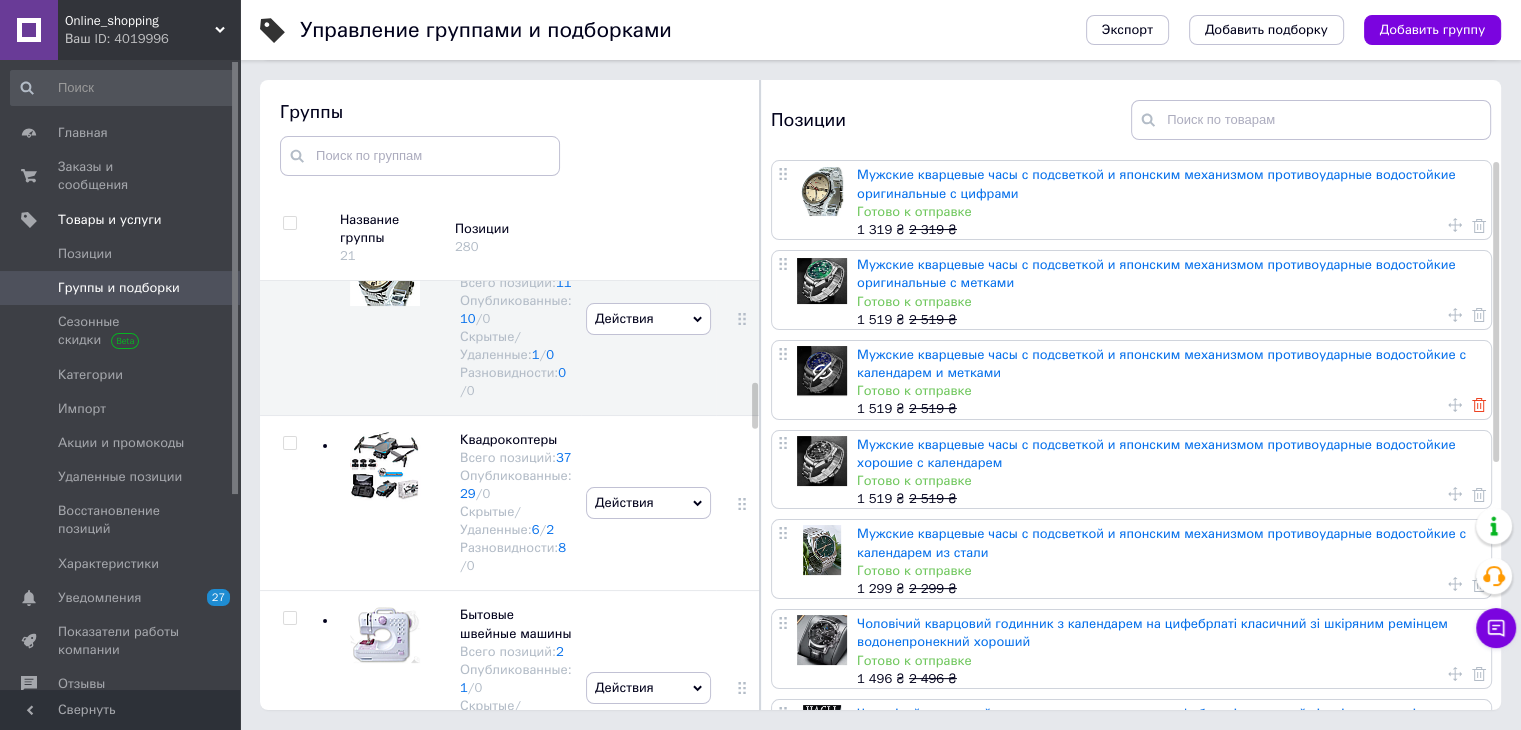 click 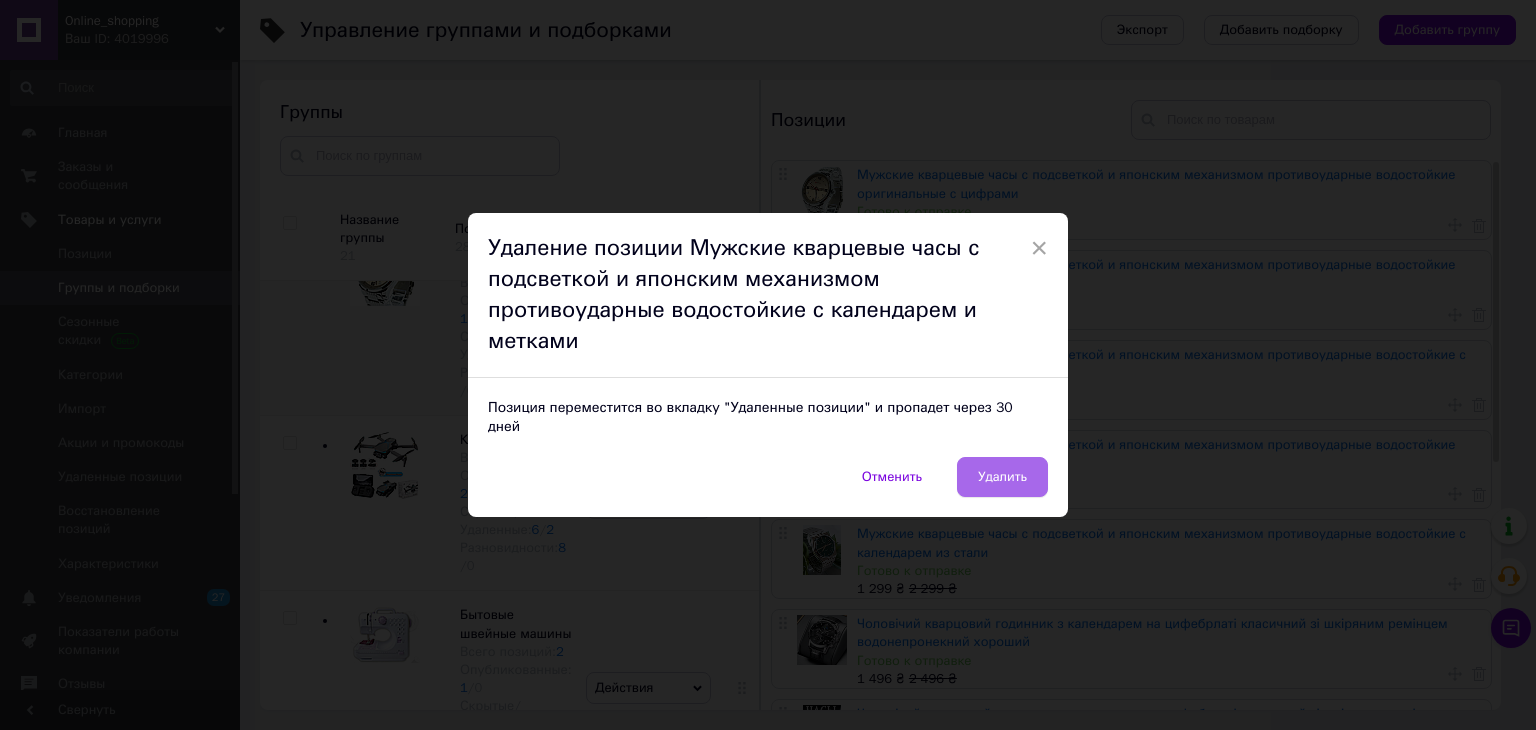 click on "Удалить" at bounding box center [1002, 477] 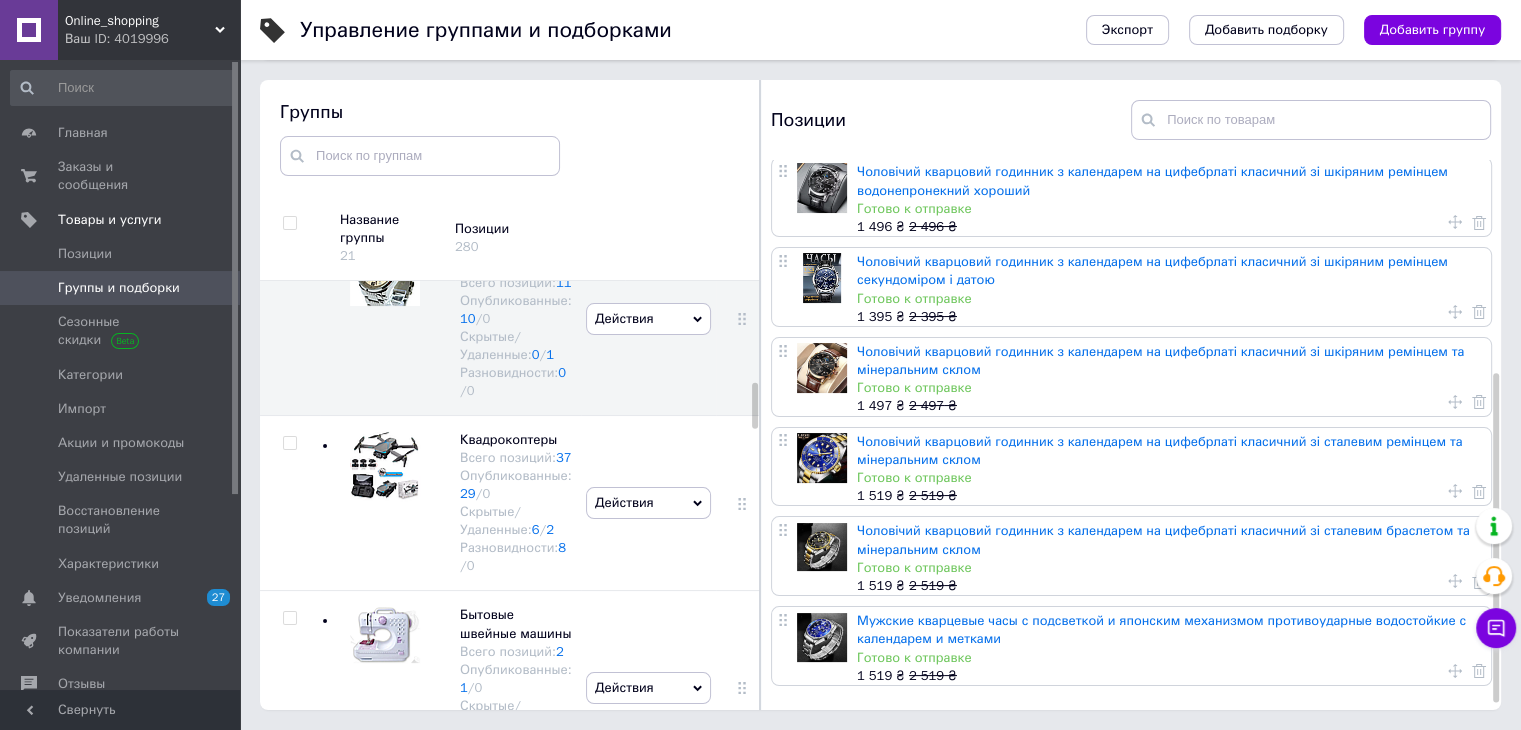 scroll, scrollTop: 364, scrollLeft: 0, axis: vertical 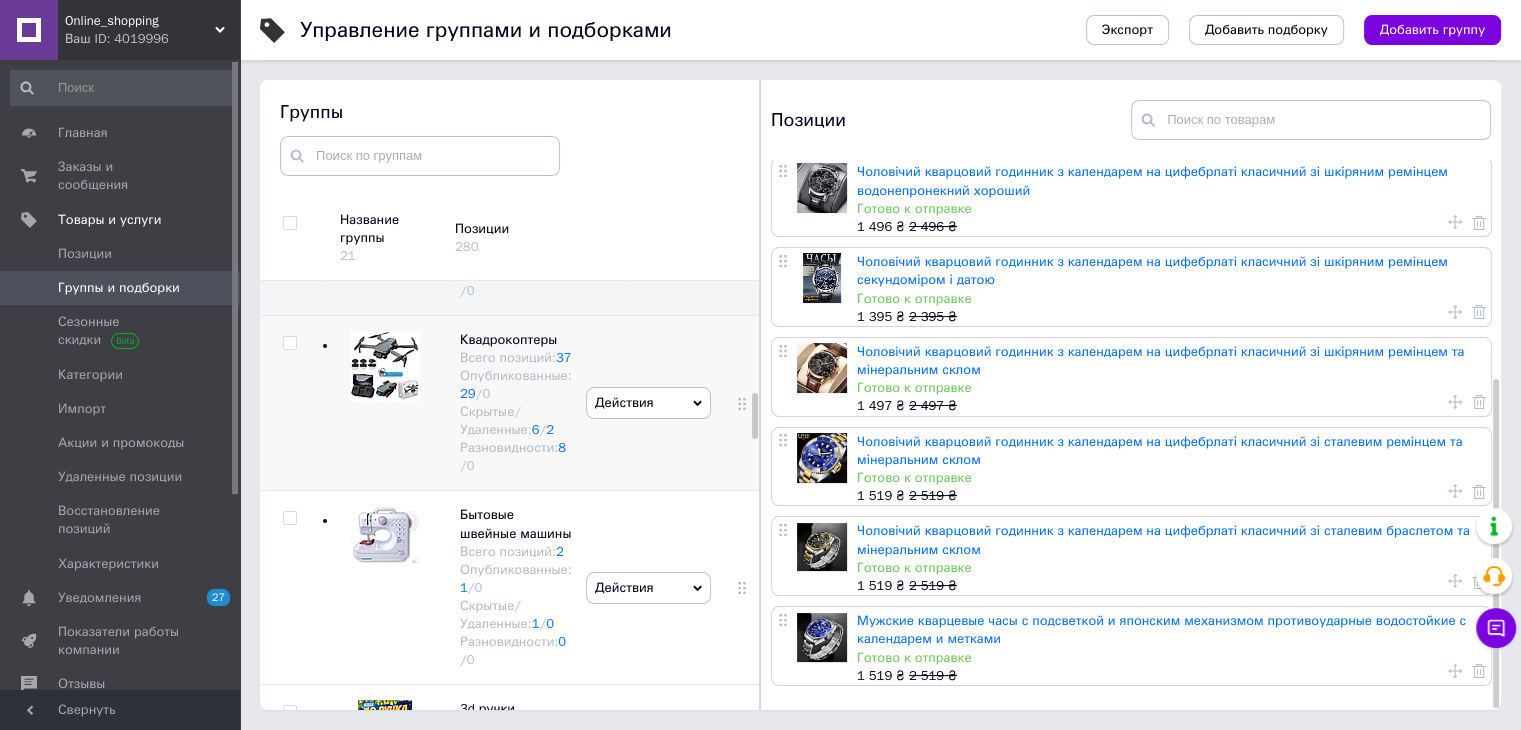 click on "Действия Скрыть группу Редактировать группу Добавить подгруппу Добавить товар Удалить группу" at bounding box center [648, 402] 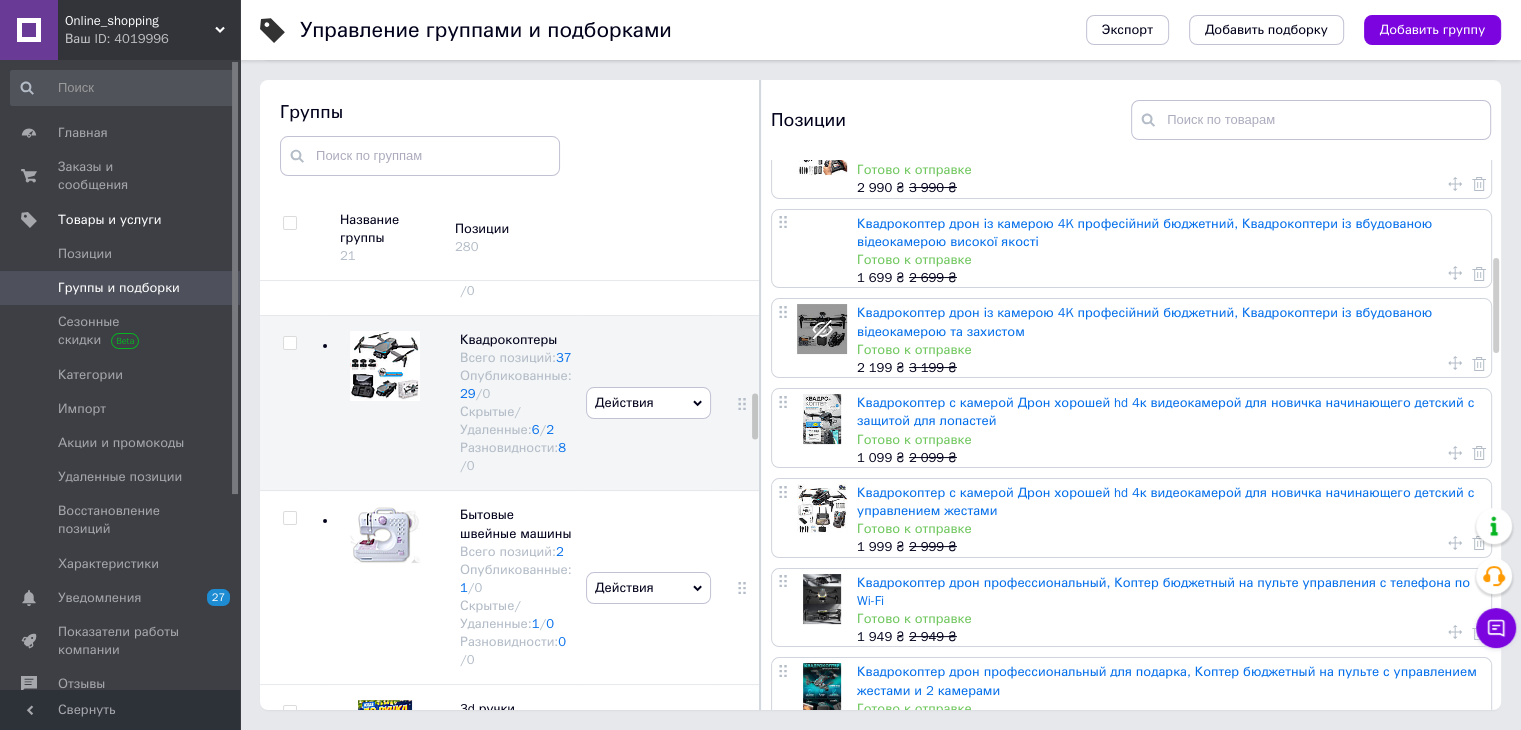 scroll, scrollTop: 600, scrollLeft: 0, axis: vertical 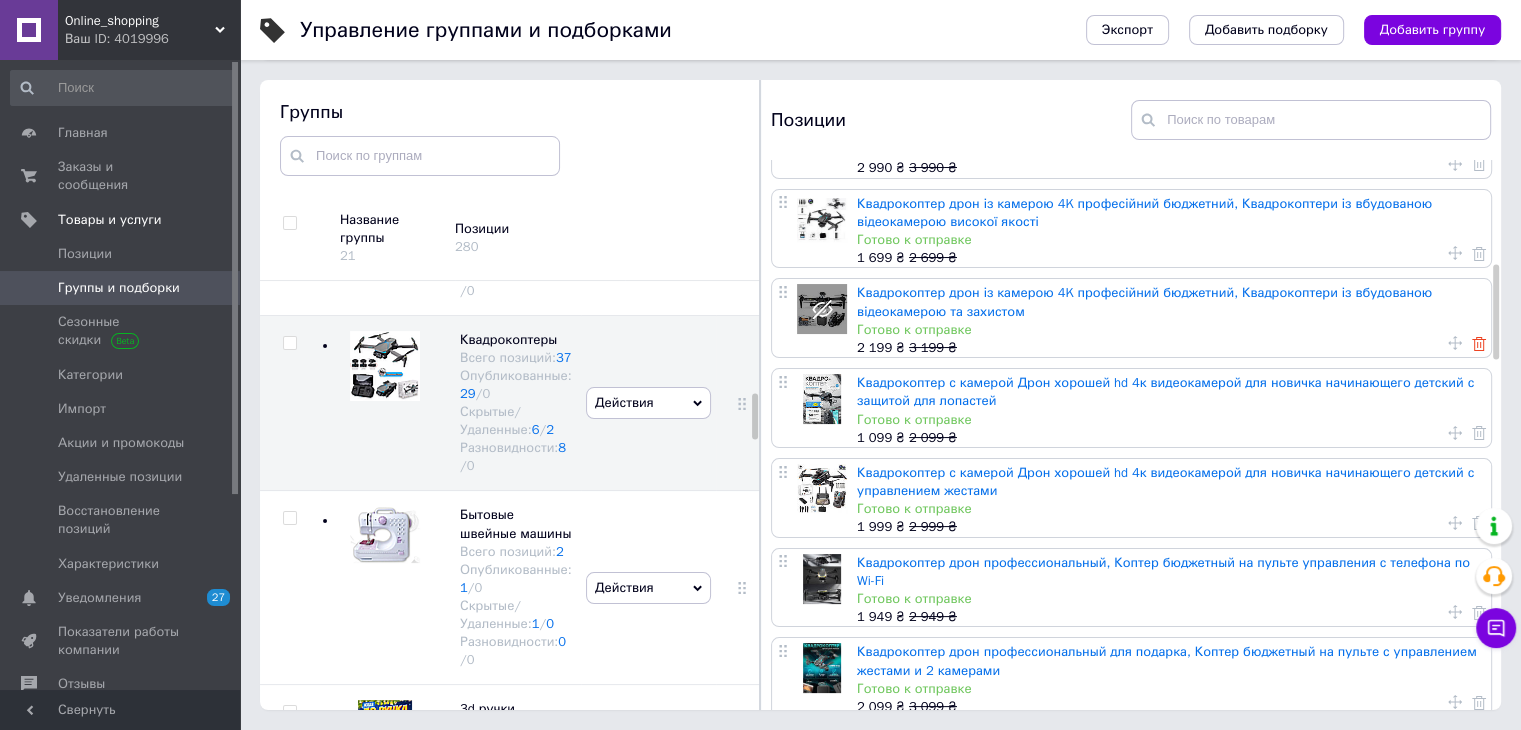 click 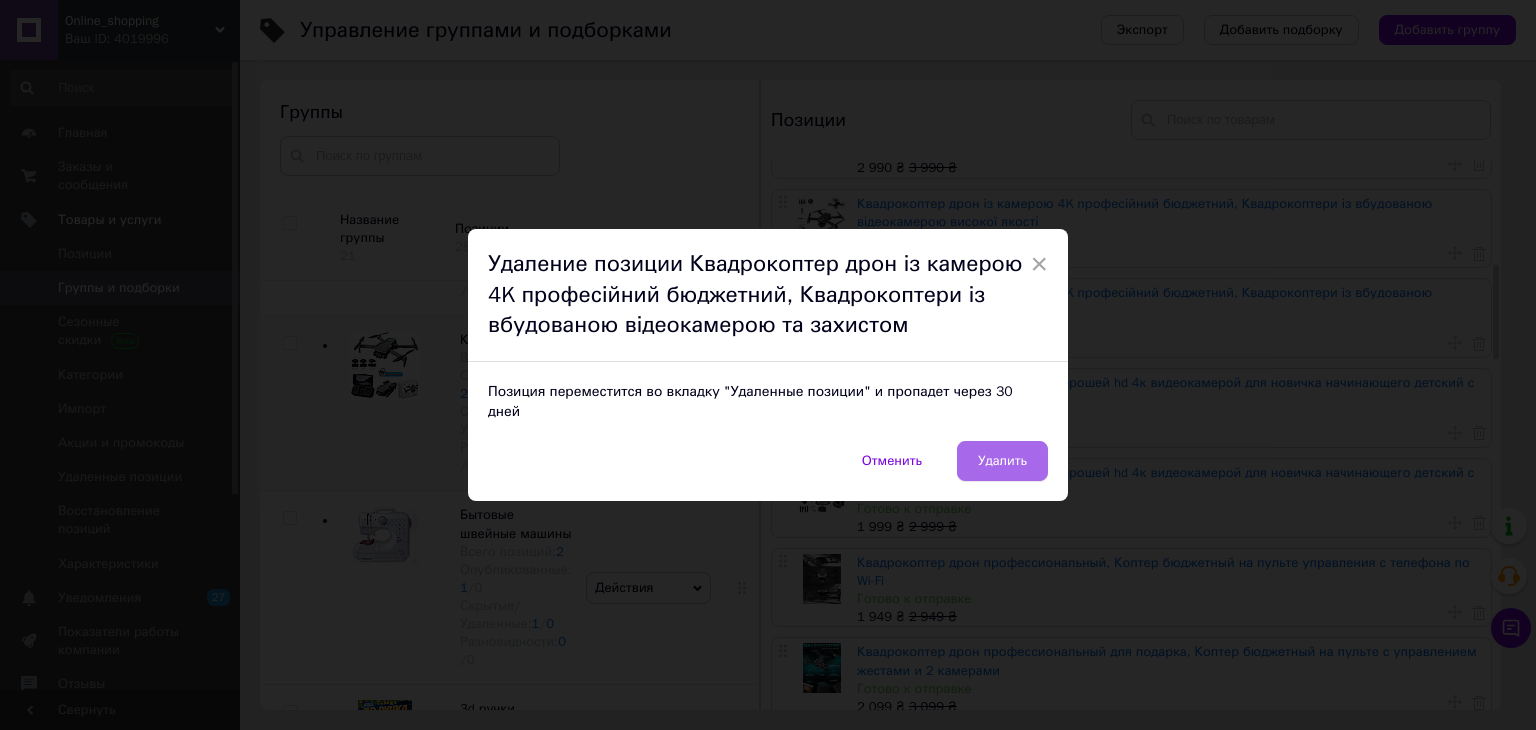 click on "Удалить" at bounding box center (1002, 461) 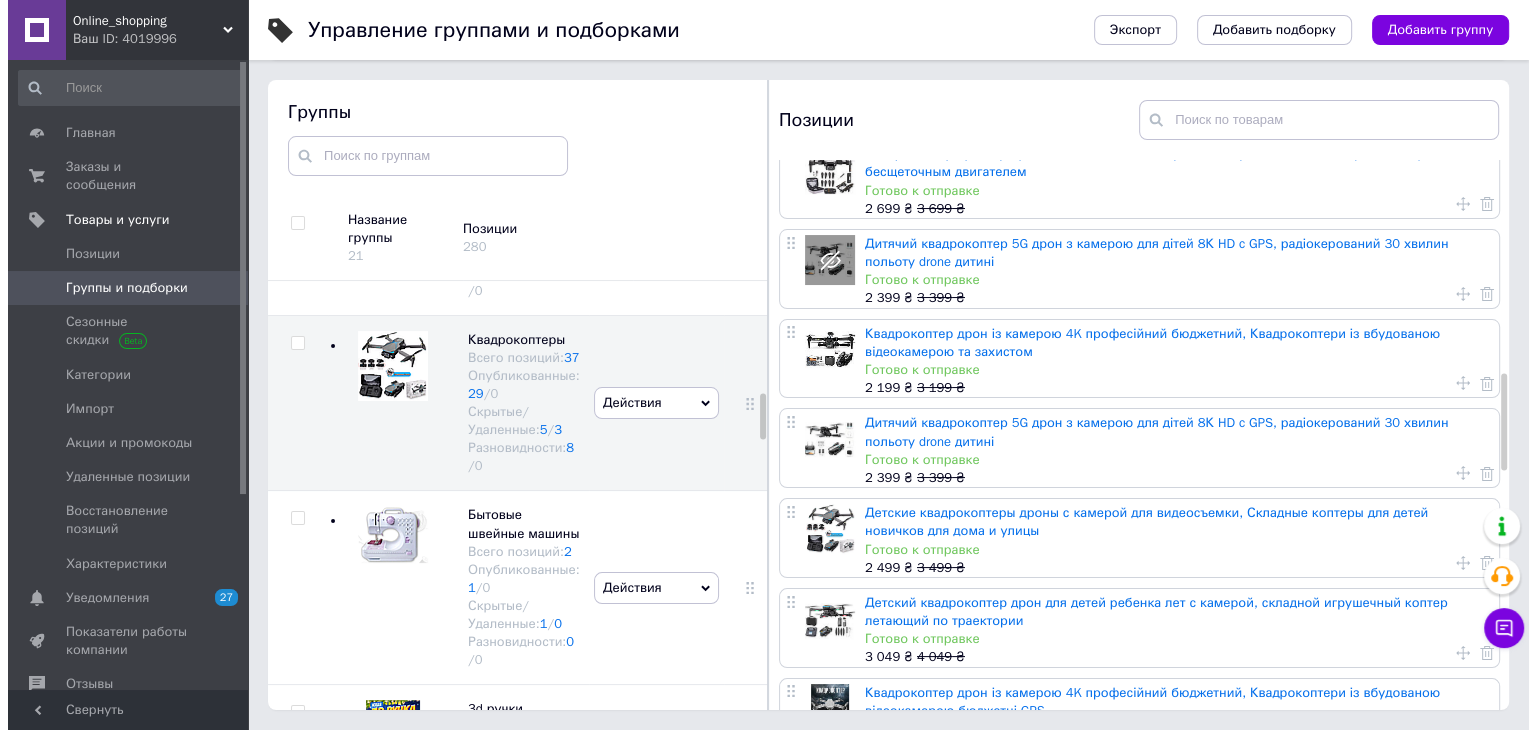 scroll, scrollTop: 1200, scrollLeft: 0, axis: vertical 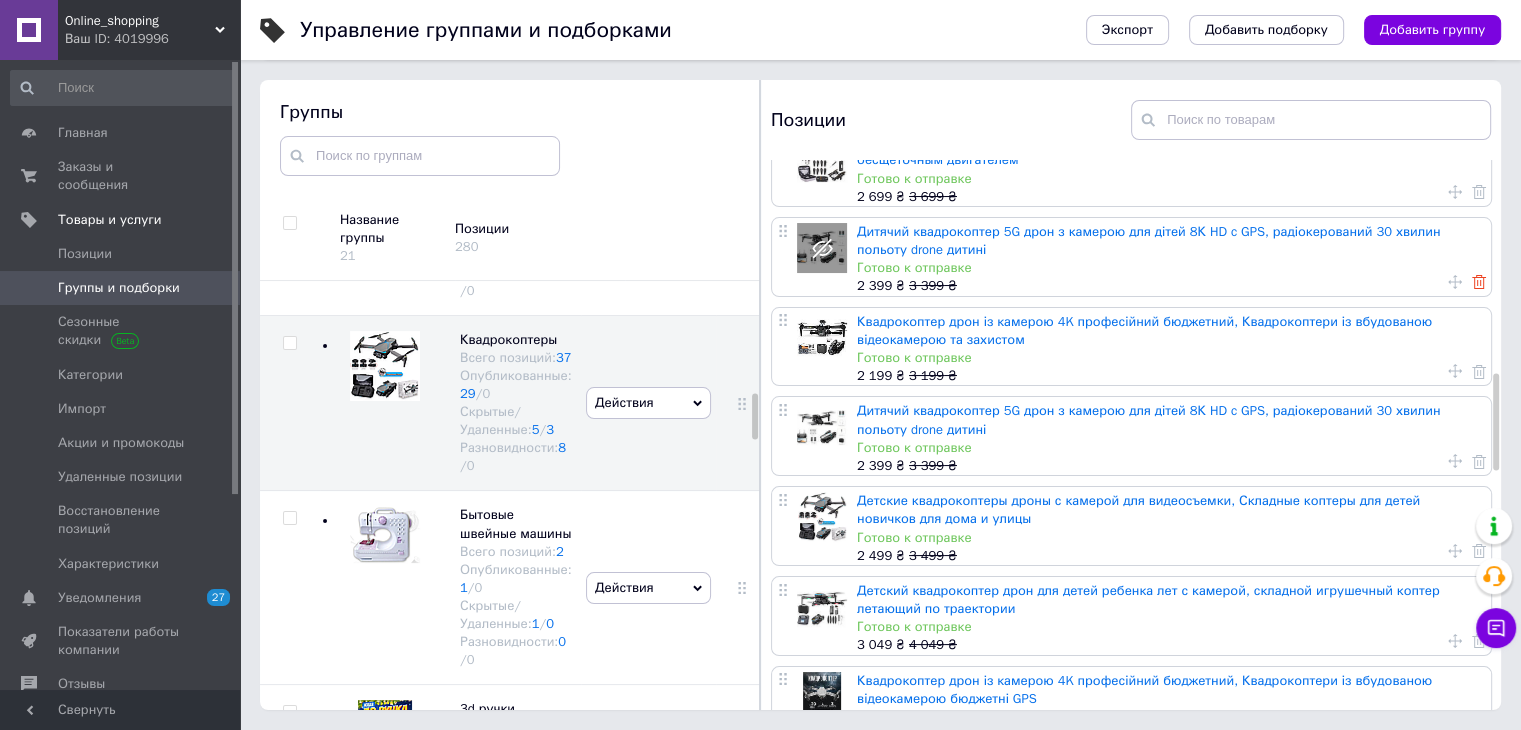 click 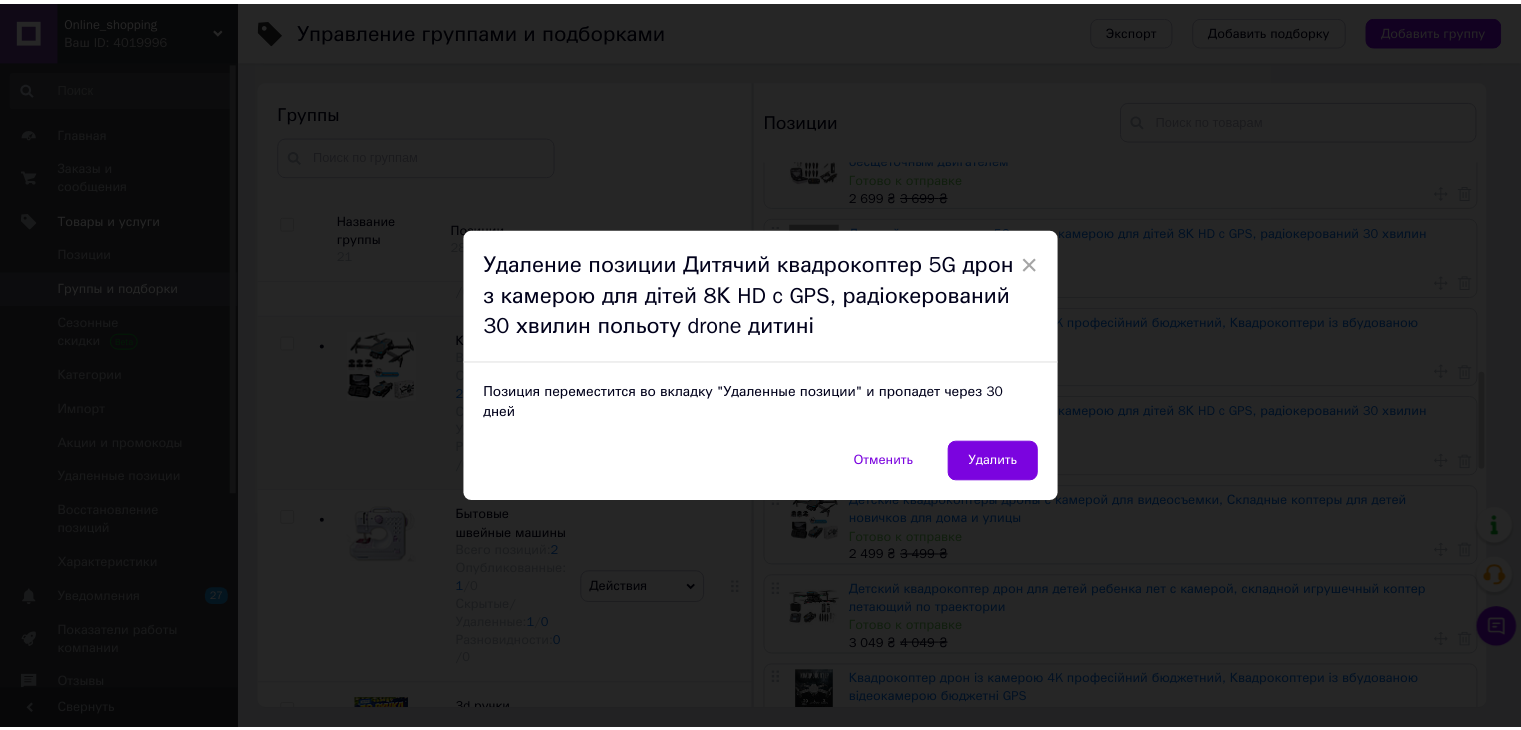 scroll, scrollTop: 1185, scrollLeft: 0, axis: vertical 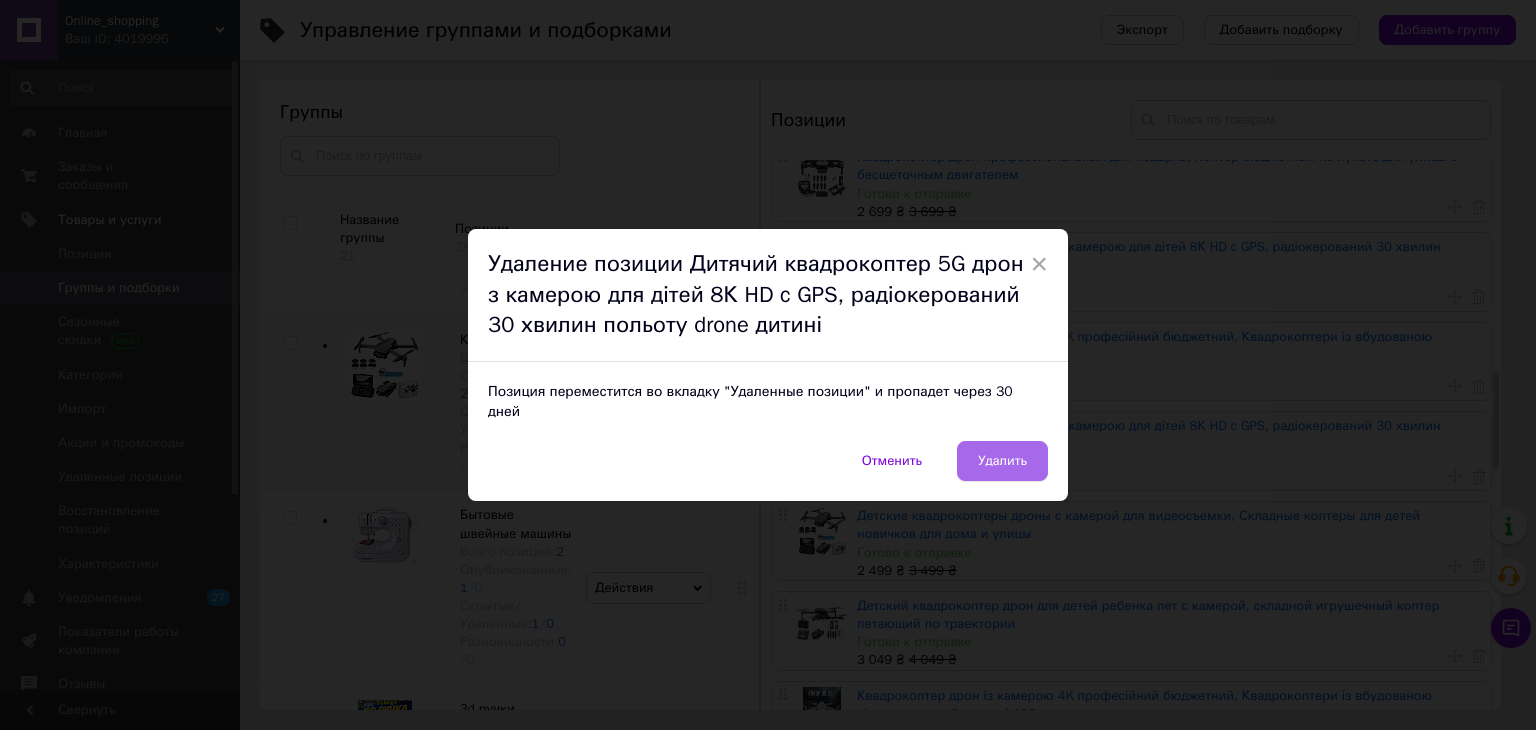 click on "Удалить" at bounding box center [1002, 461] 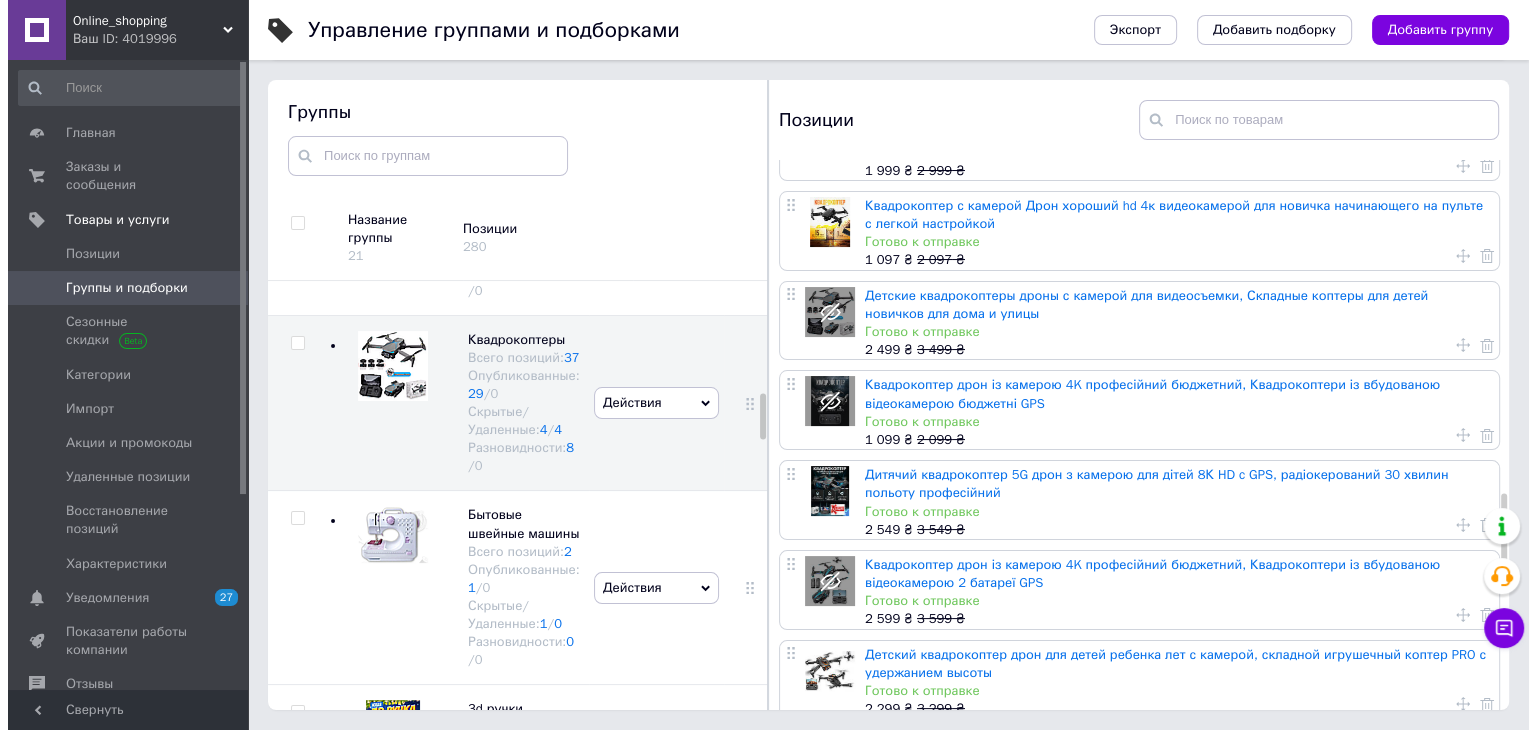 scroll, scrollTop: 2000, scrollLeft: 0, axis: vertical 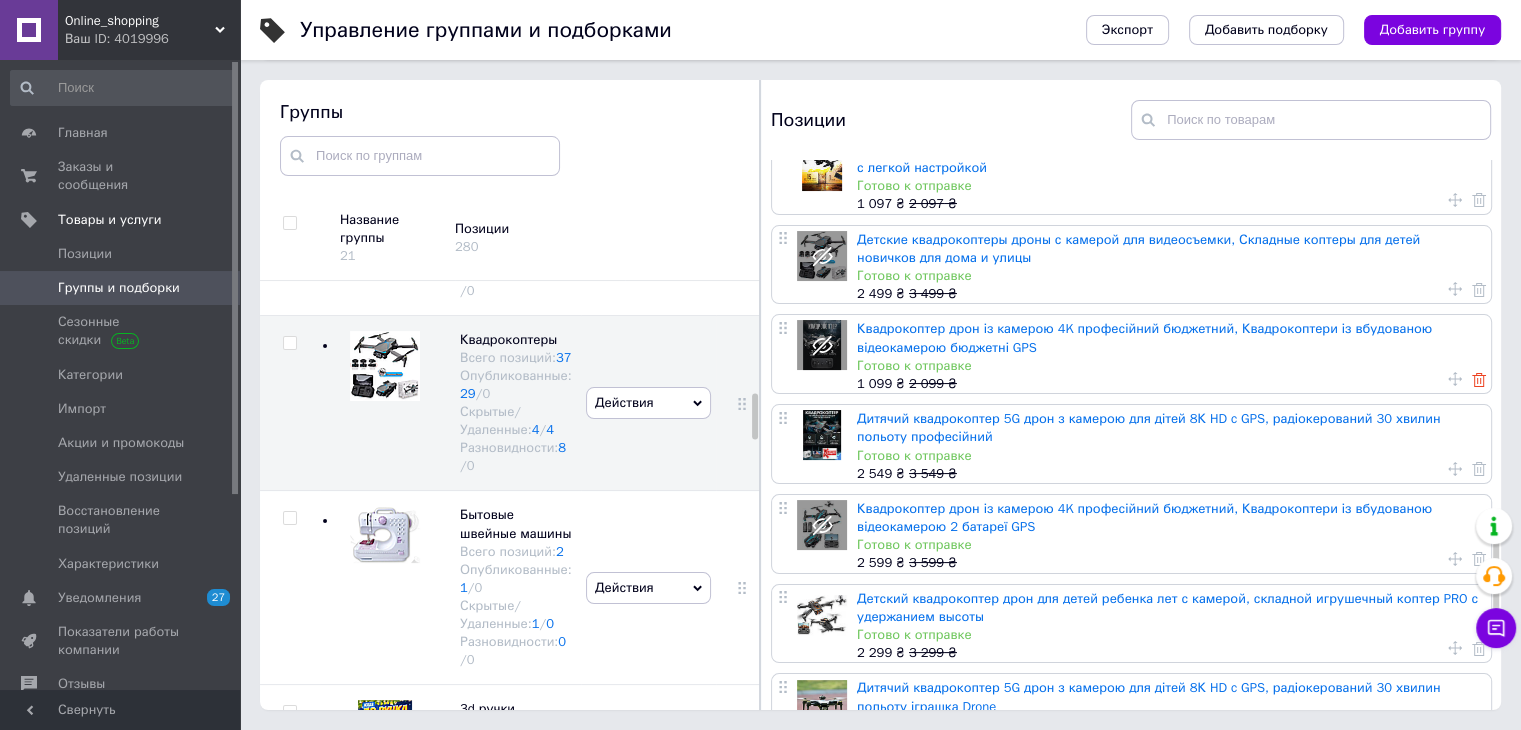 click 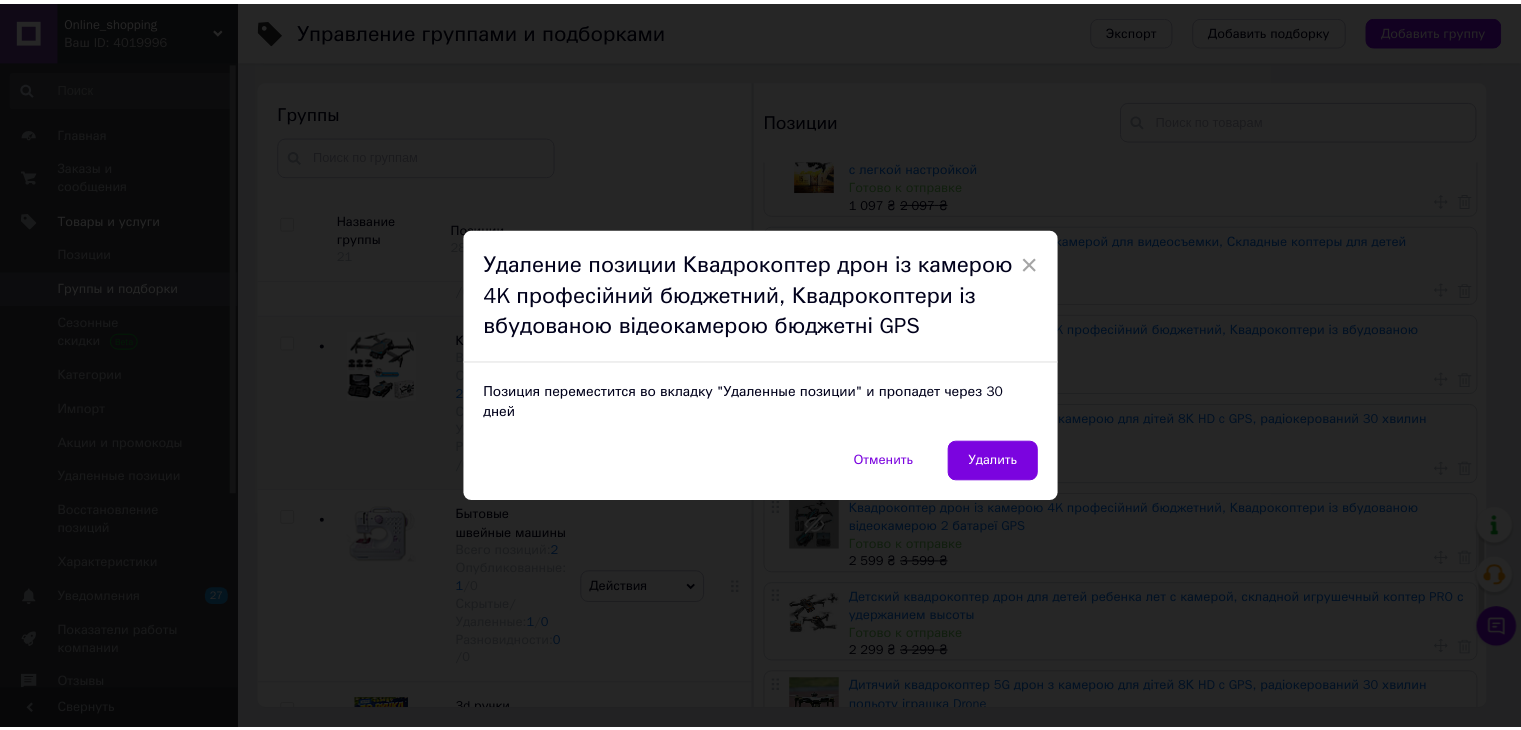scroll, scrollTop: 1985, scrollLeft: 0, axis: vertical 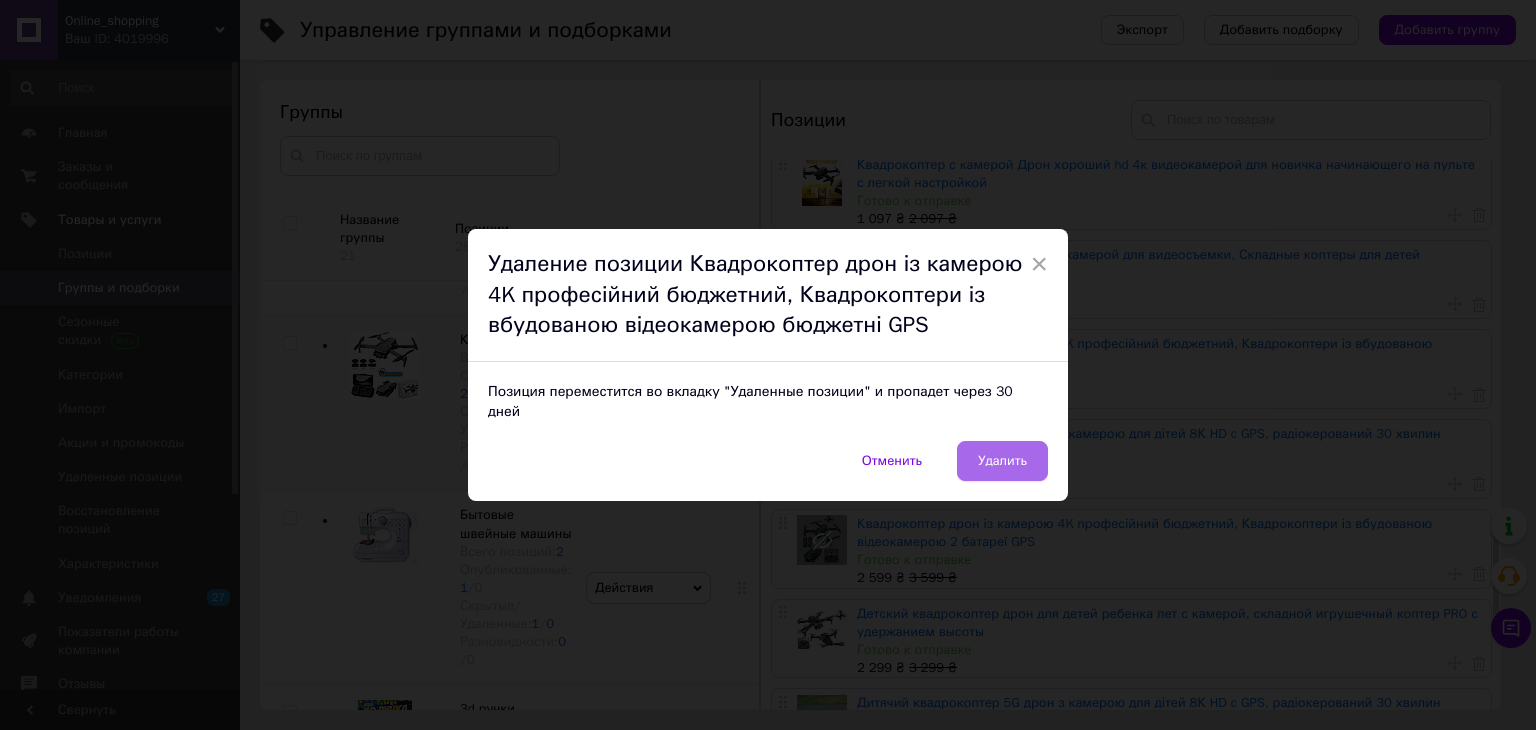 click on "Удалить" at bounding box center [1002, 461] 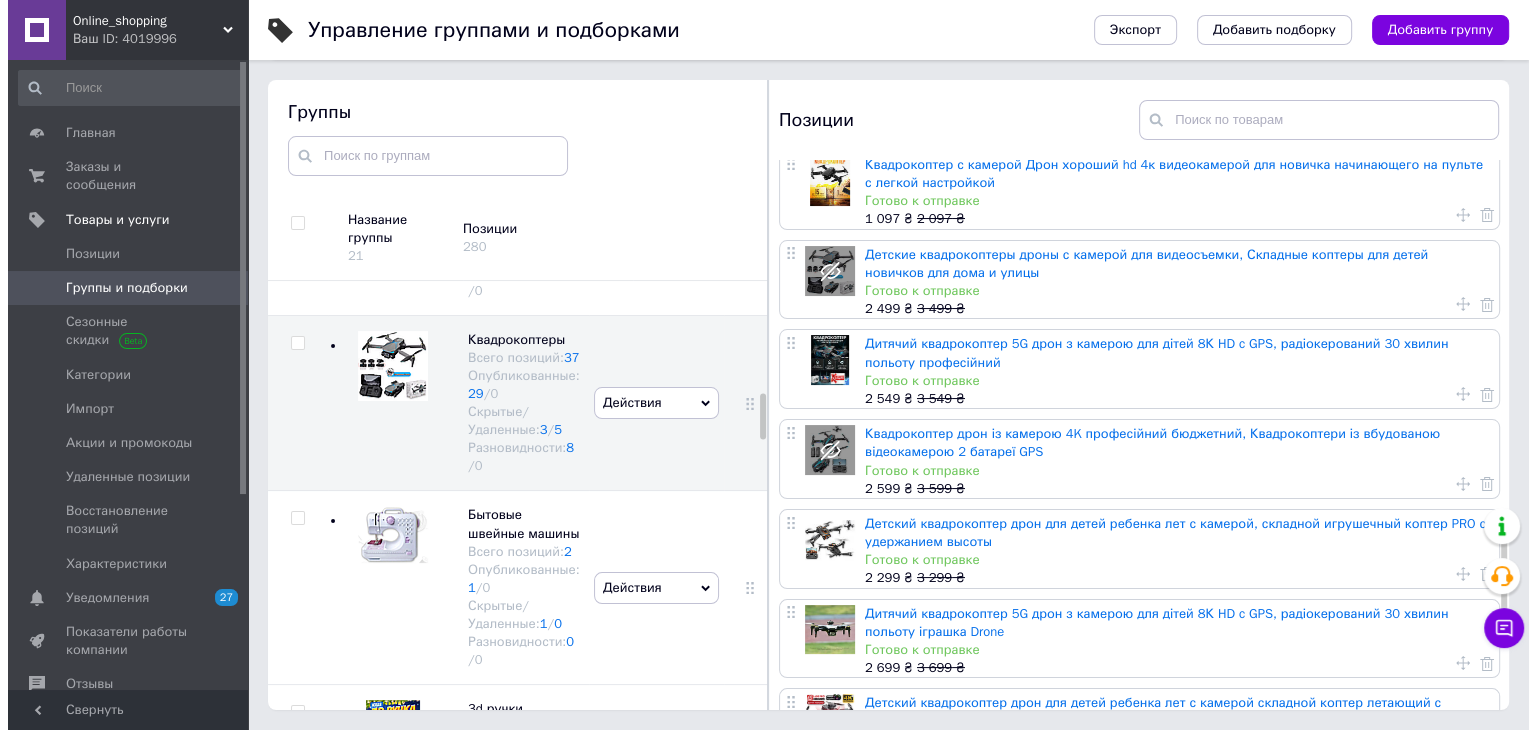 scroll, scrollTop: 2000, scrollLeft: 0, axis: vertical 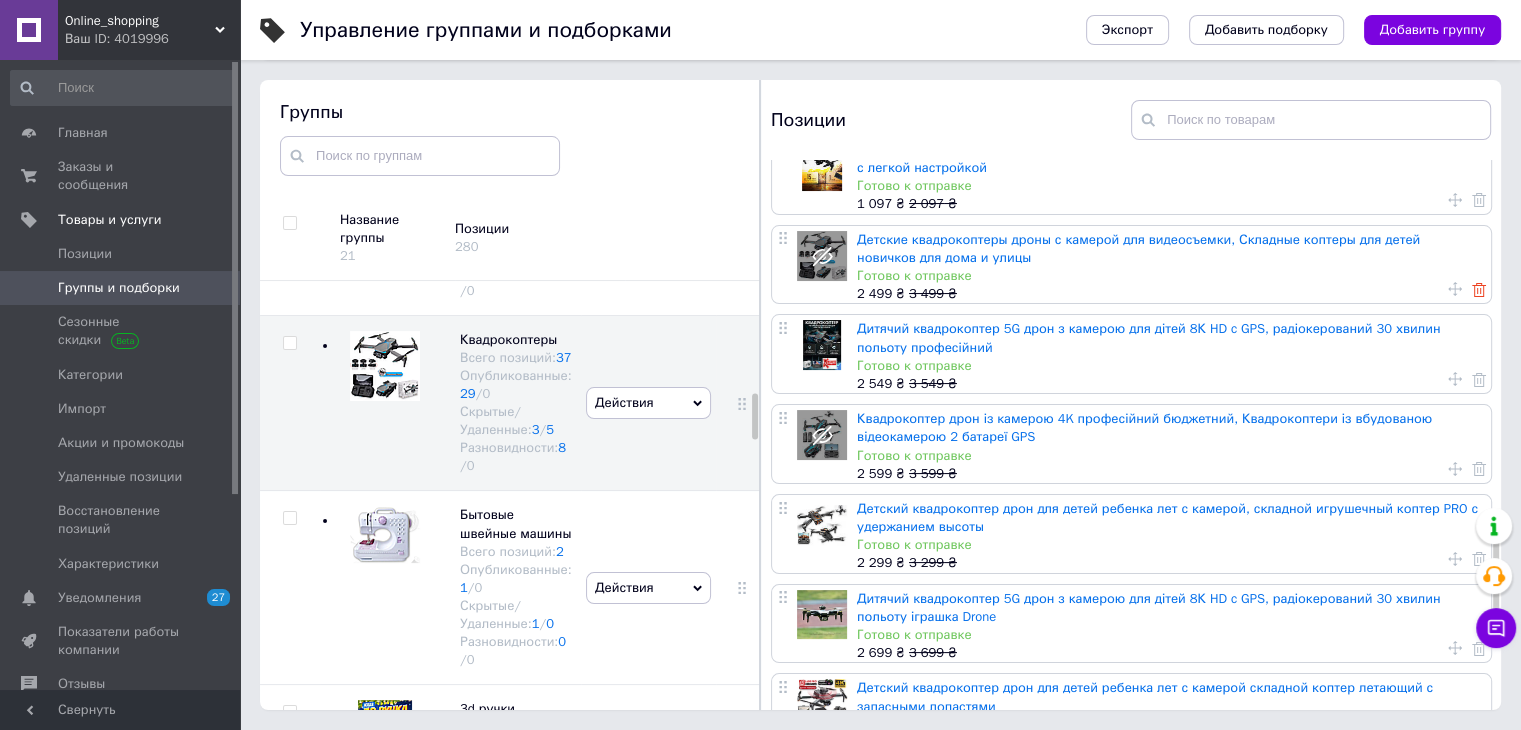 click 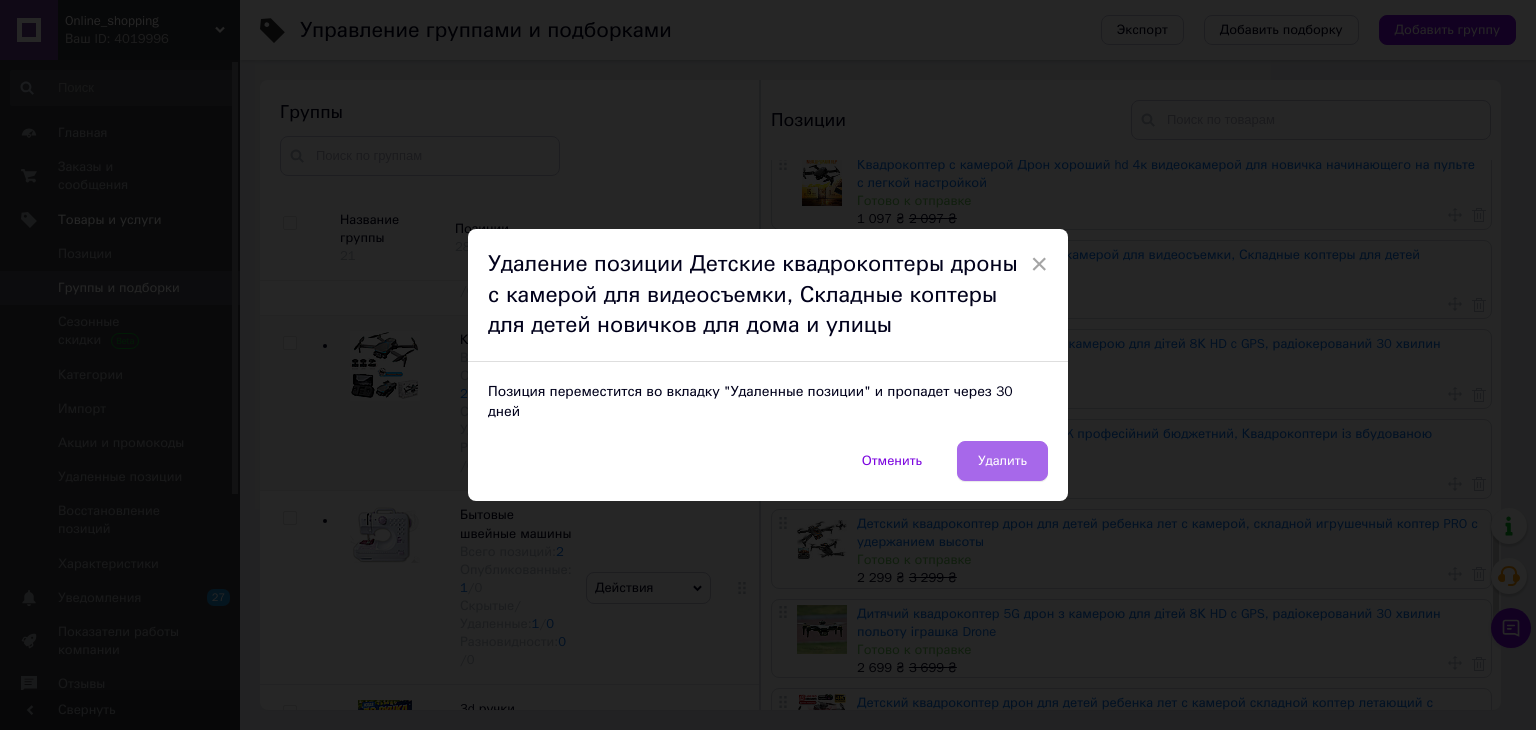 click on "Удалить" at bounding box center [1002, 461] 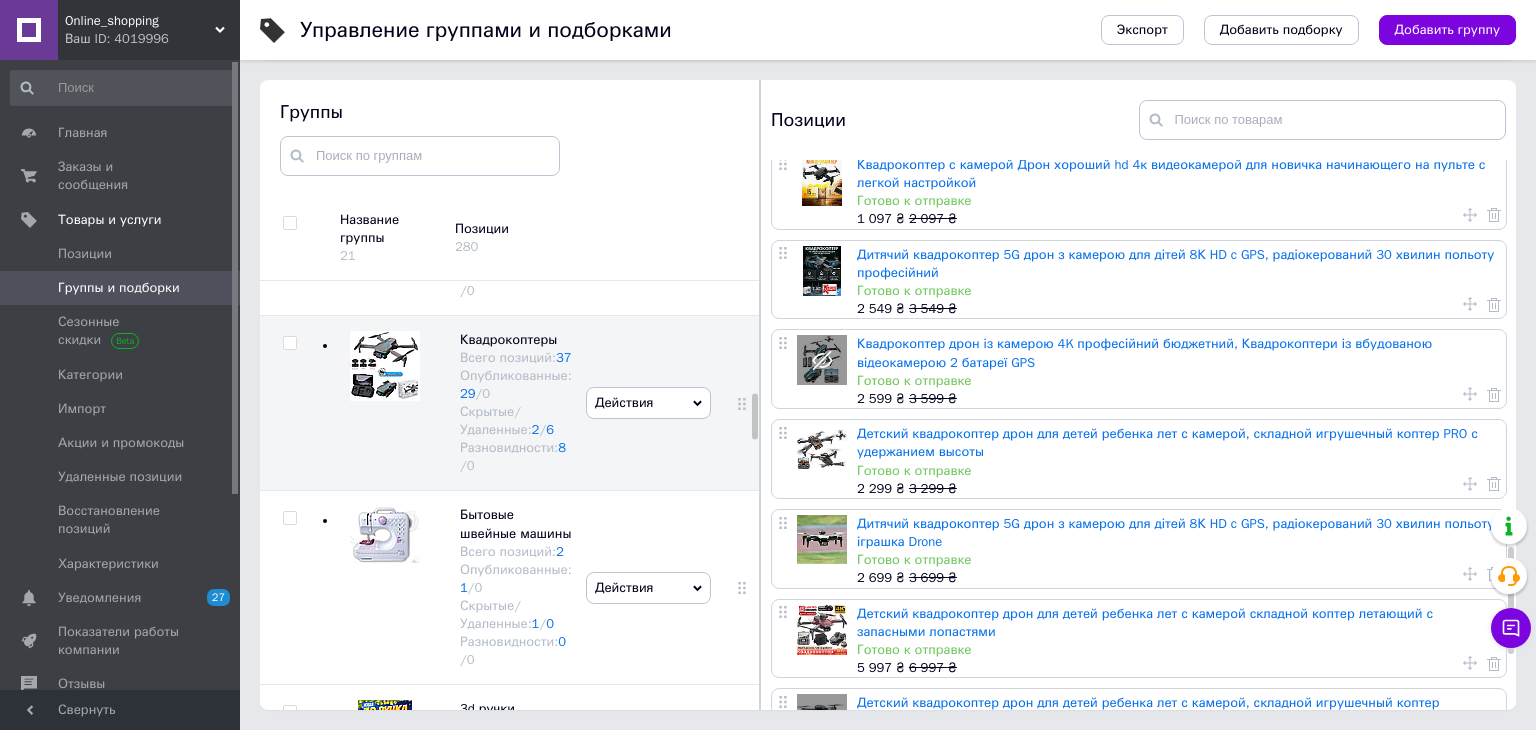 scroll, scrollTop: 2000, scrollLeft: 0, axis: vertical 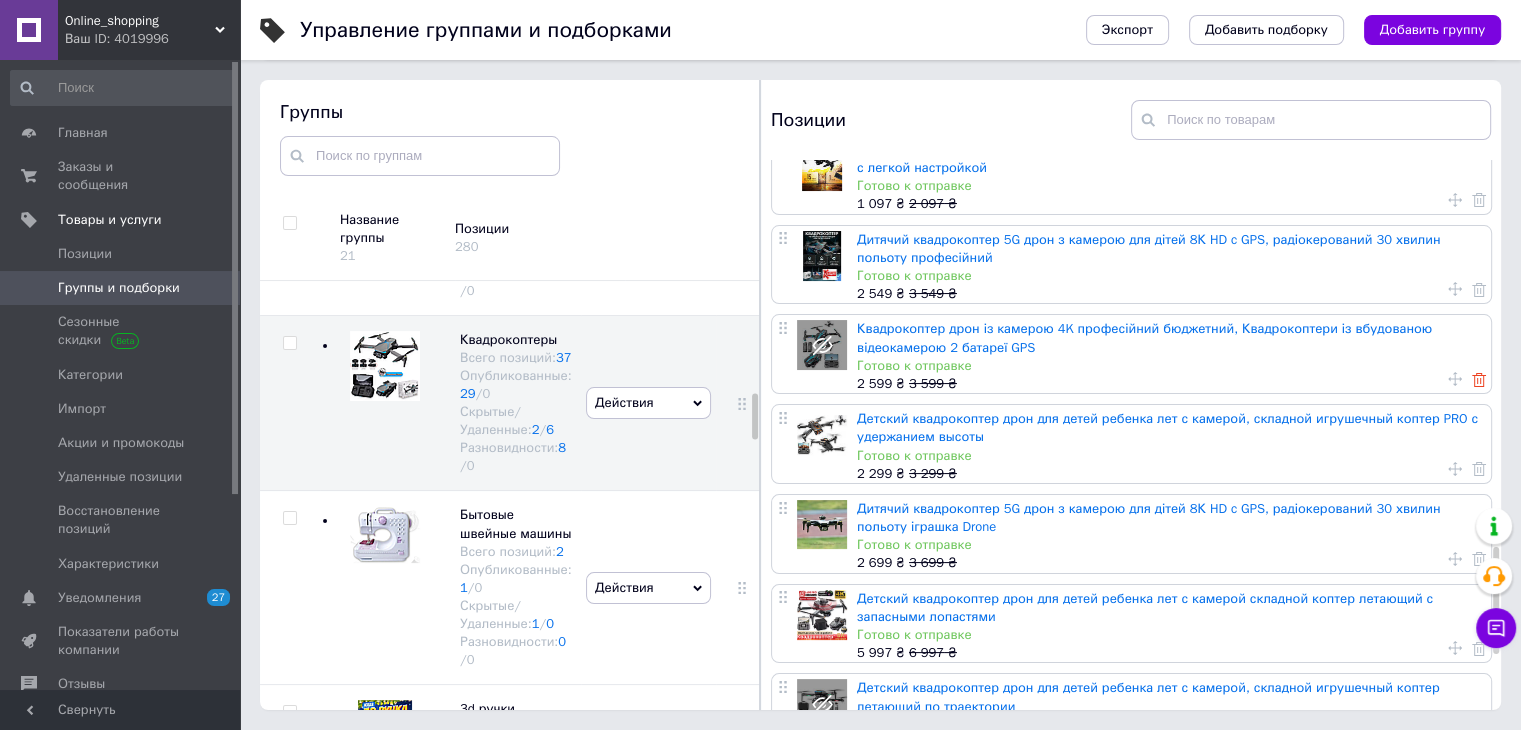 click 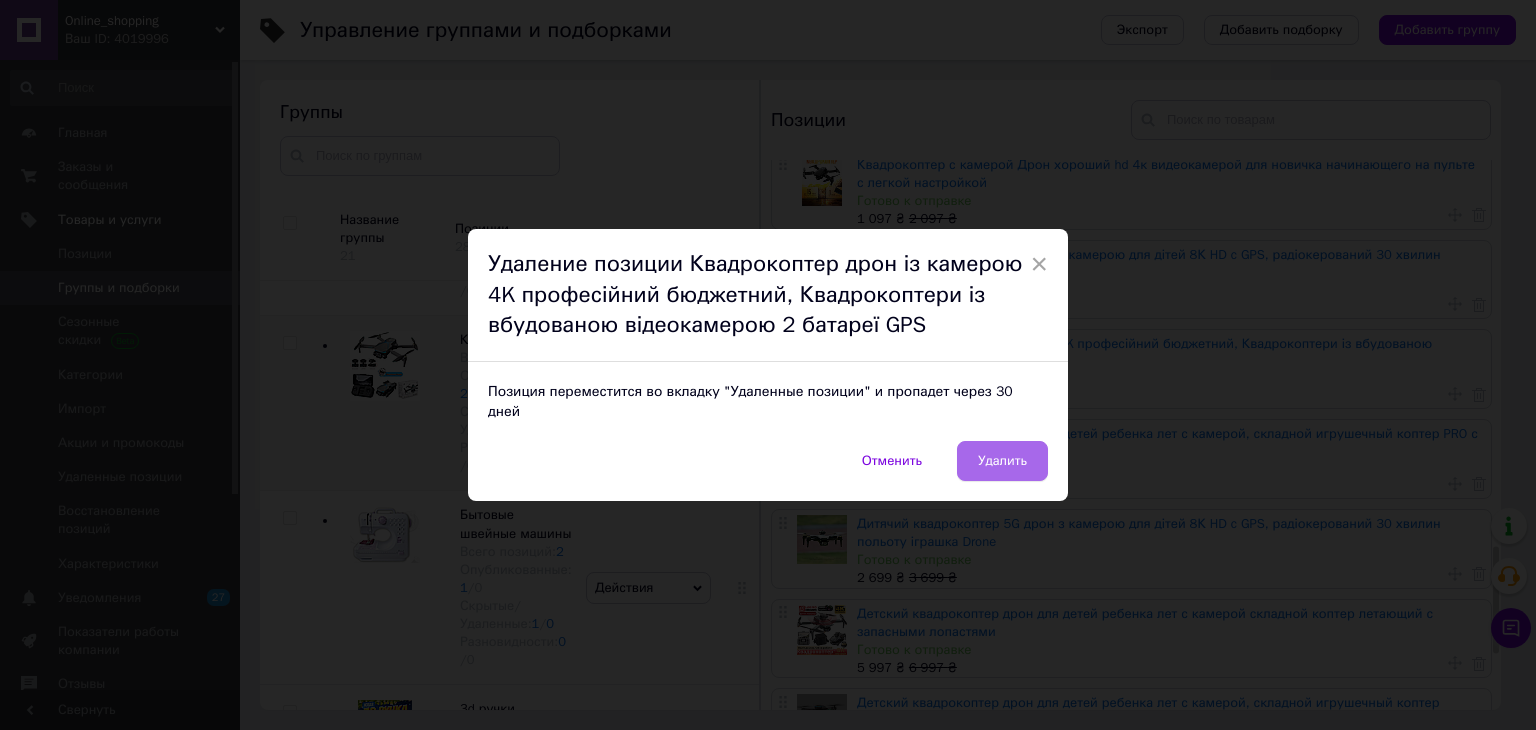 click on "Удалить" at bounding box center [1002, 461] 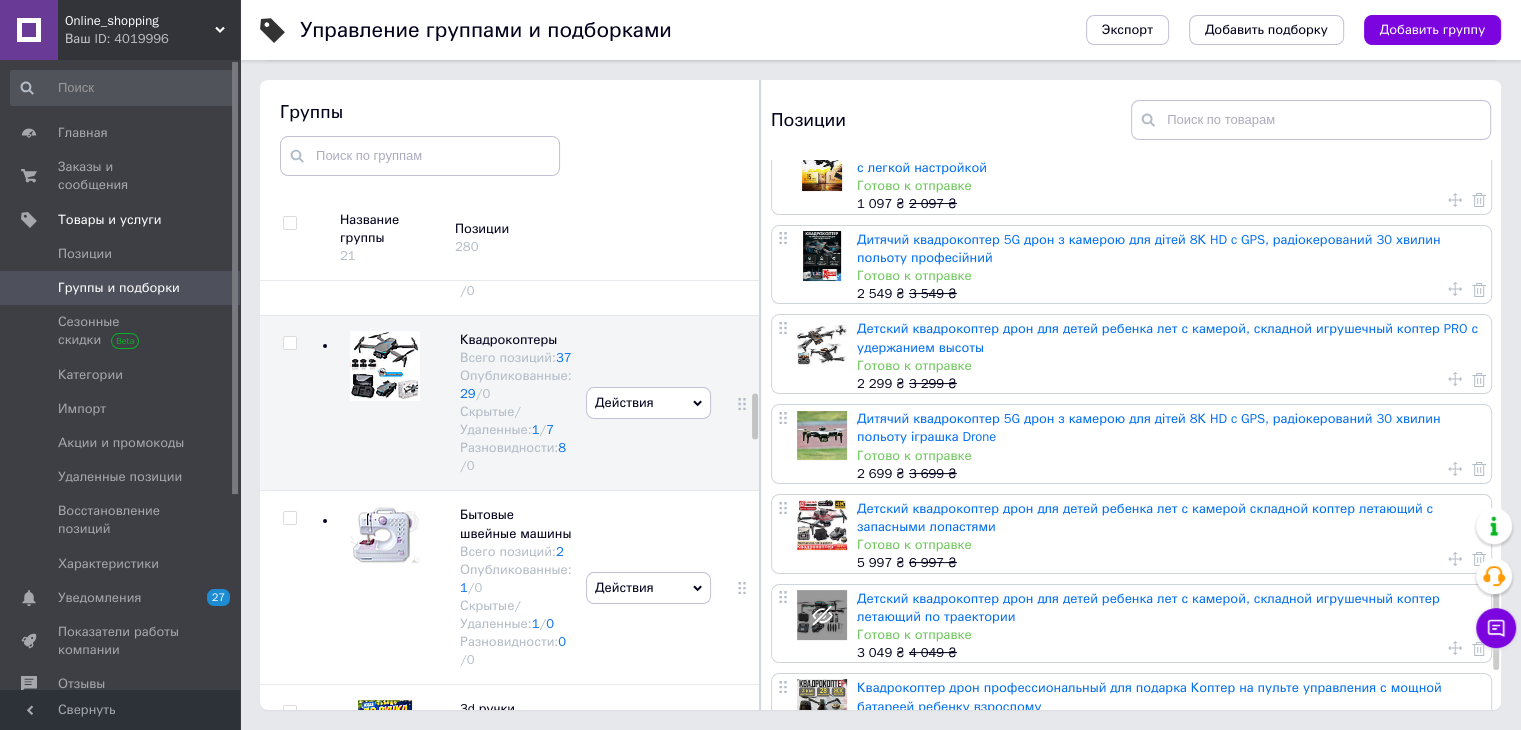 scroll, scrollTop: 2102, scrollLeft: 0, axis: vertical 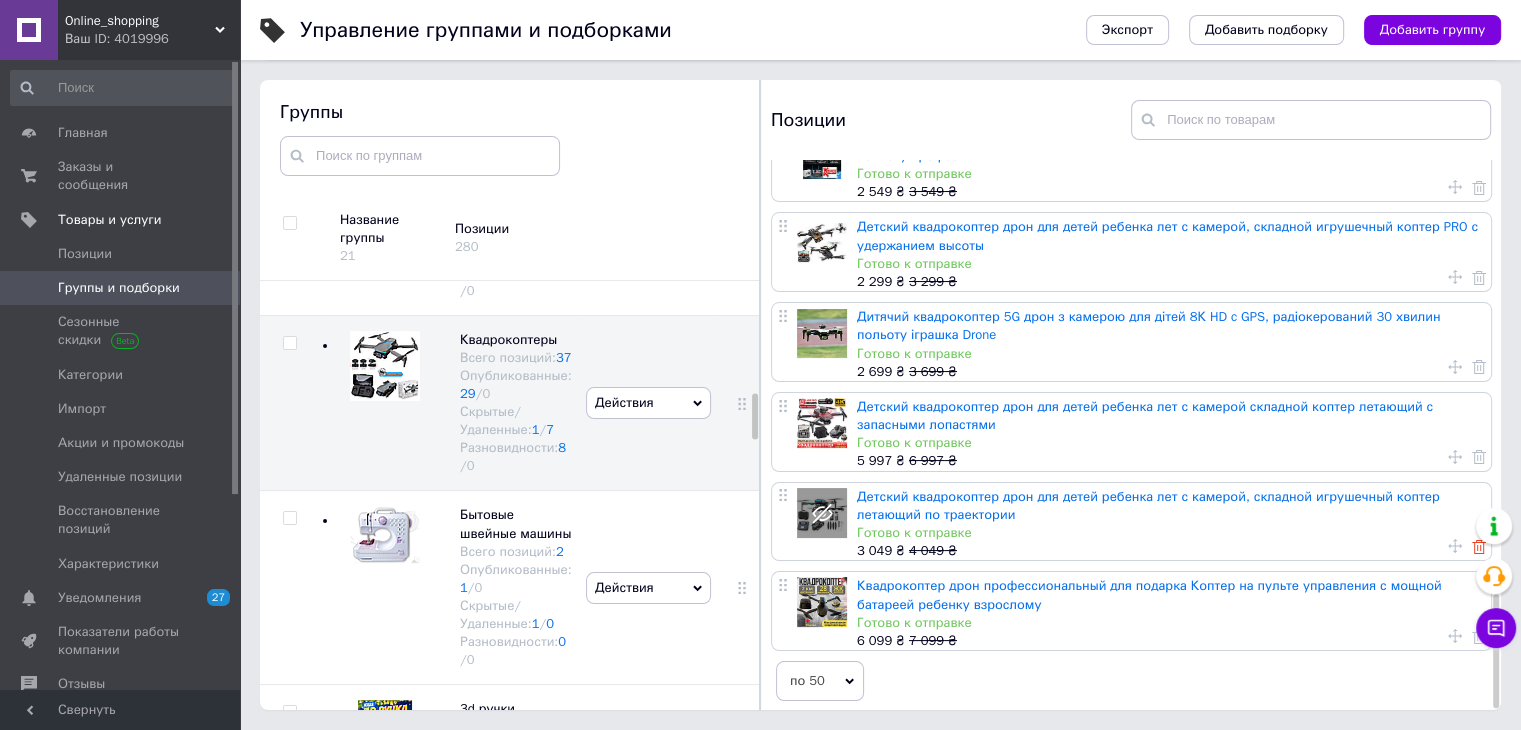 click 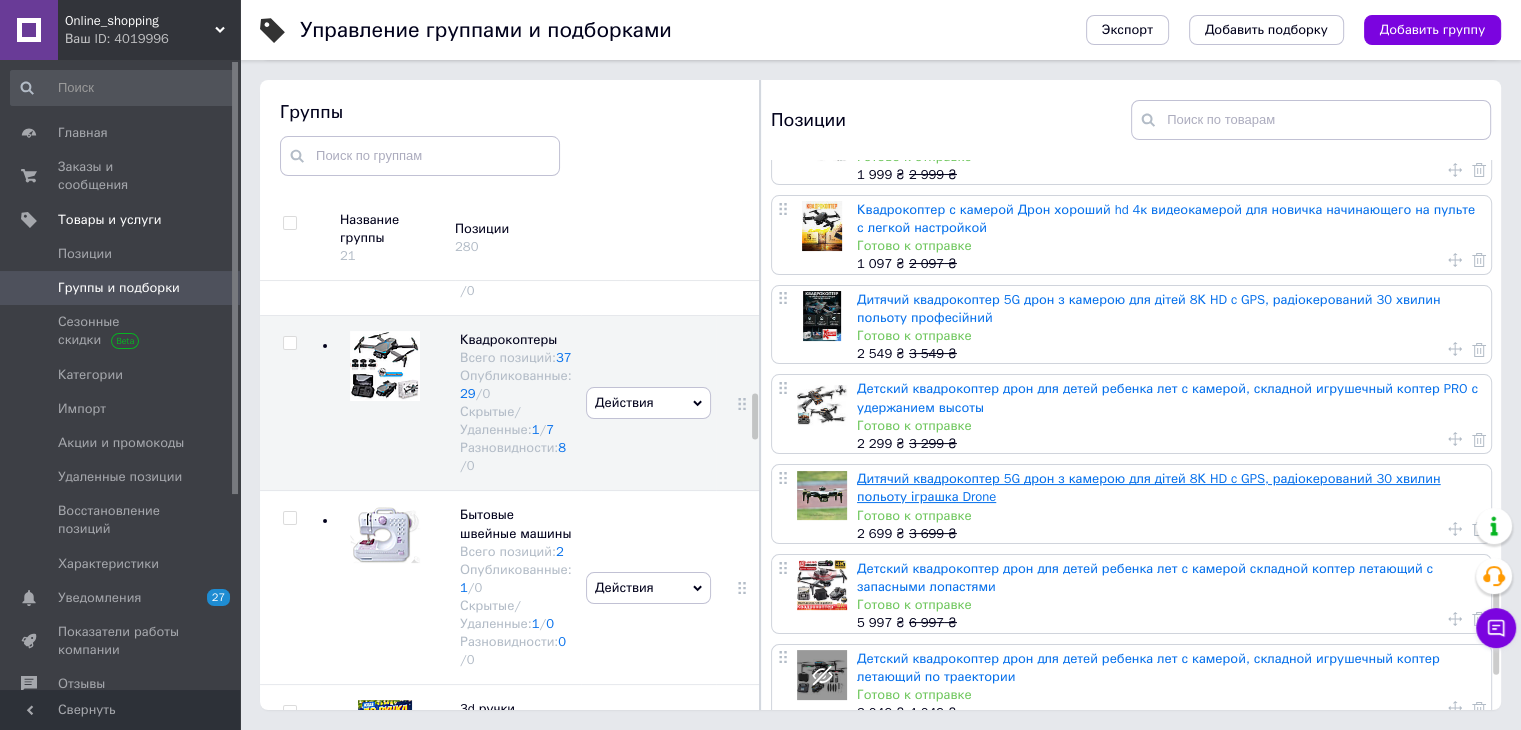 scroll, scrollTop: 2102, scrollLeft: 0, axis: vertical 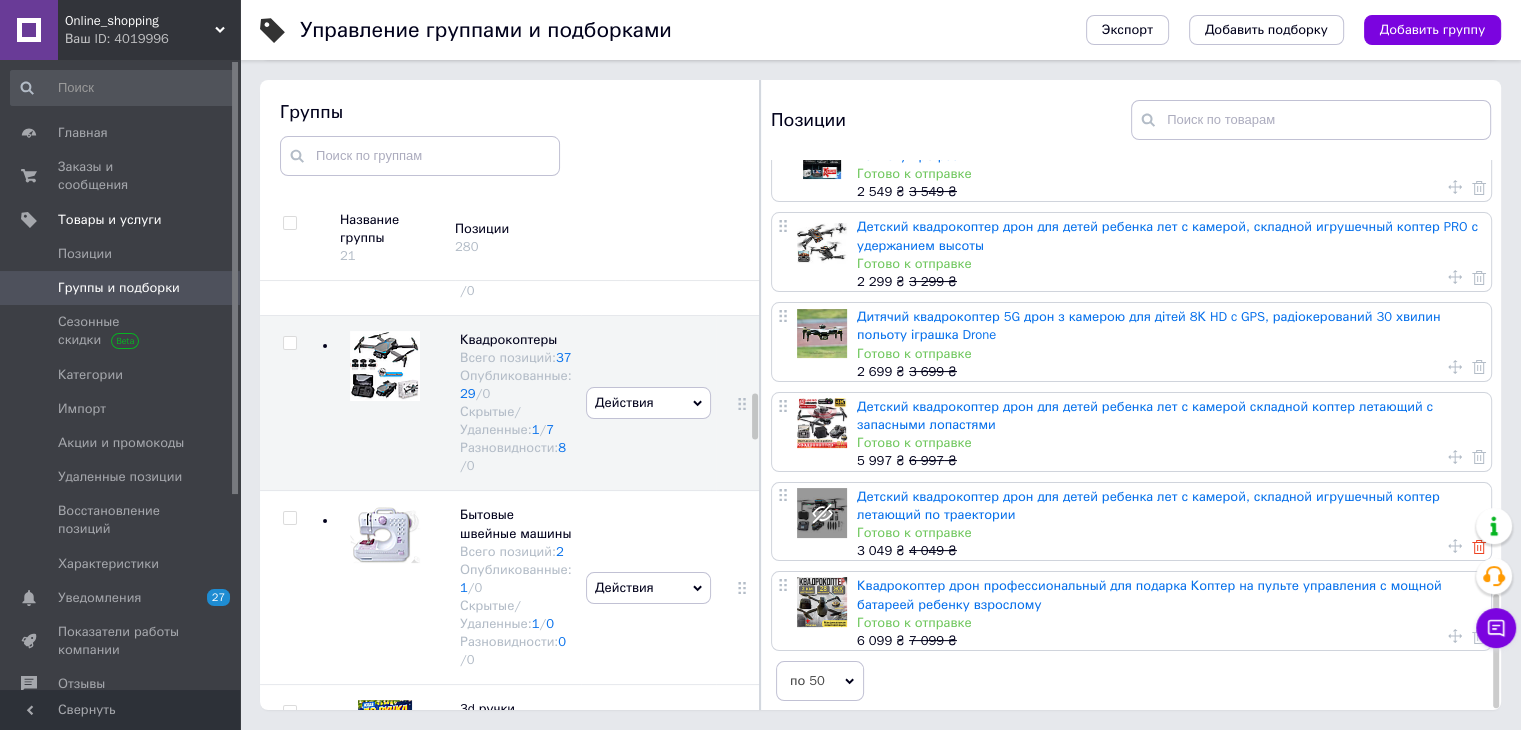 click 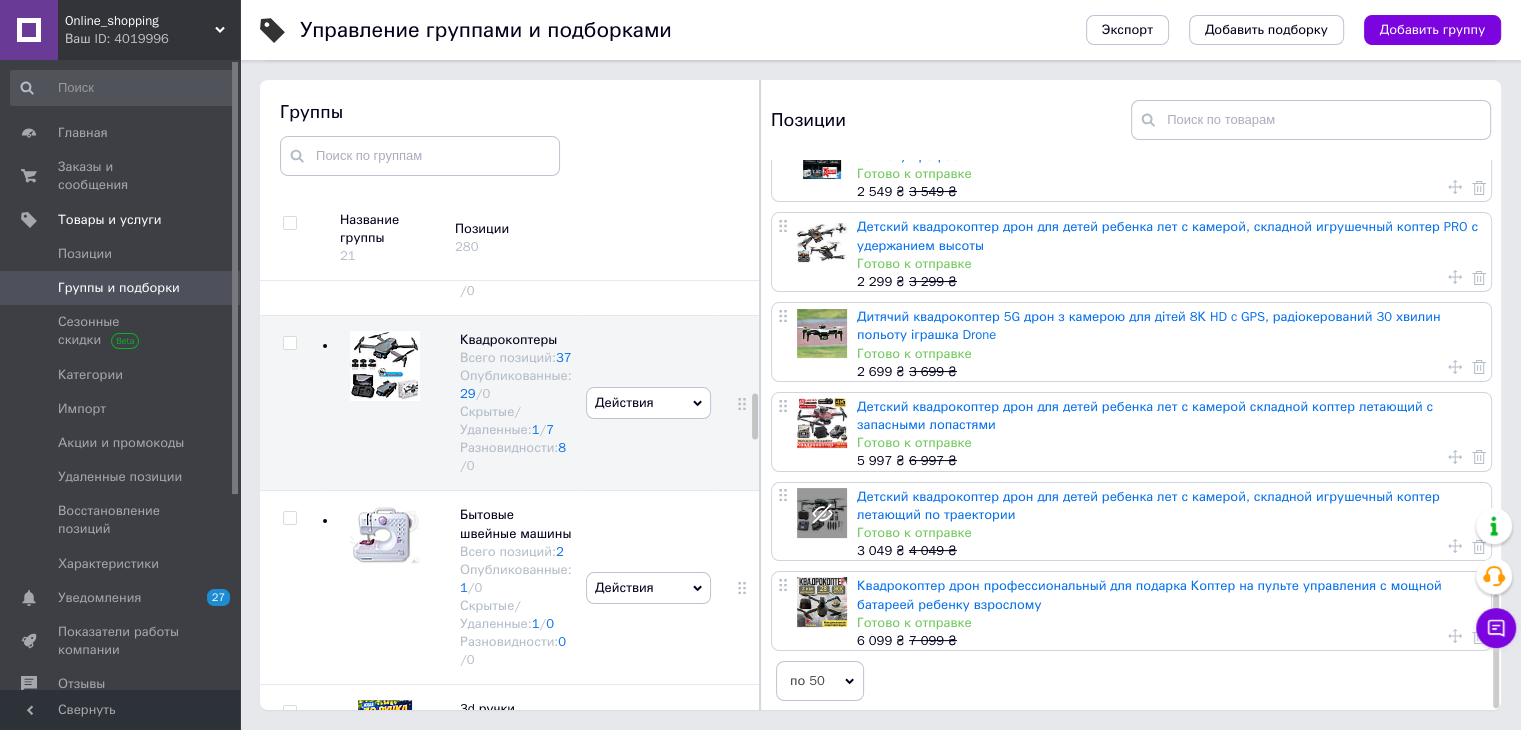 click on "Позиции" at bounding box center (951, 120) 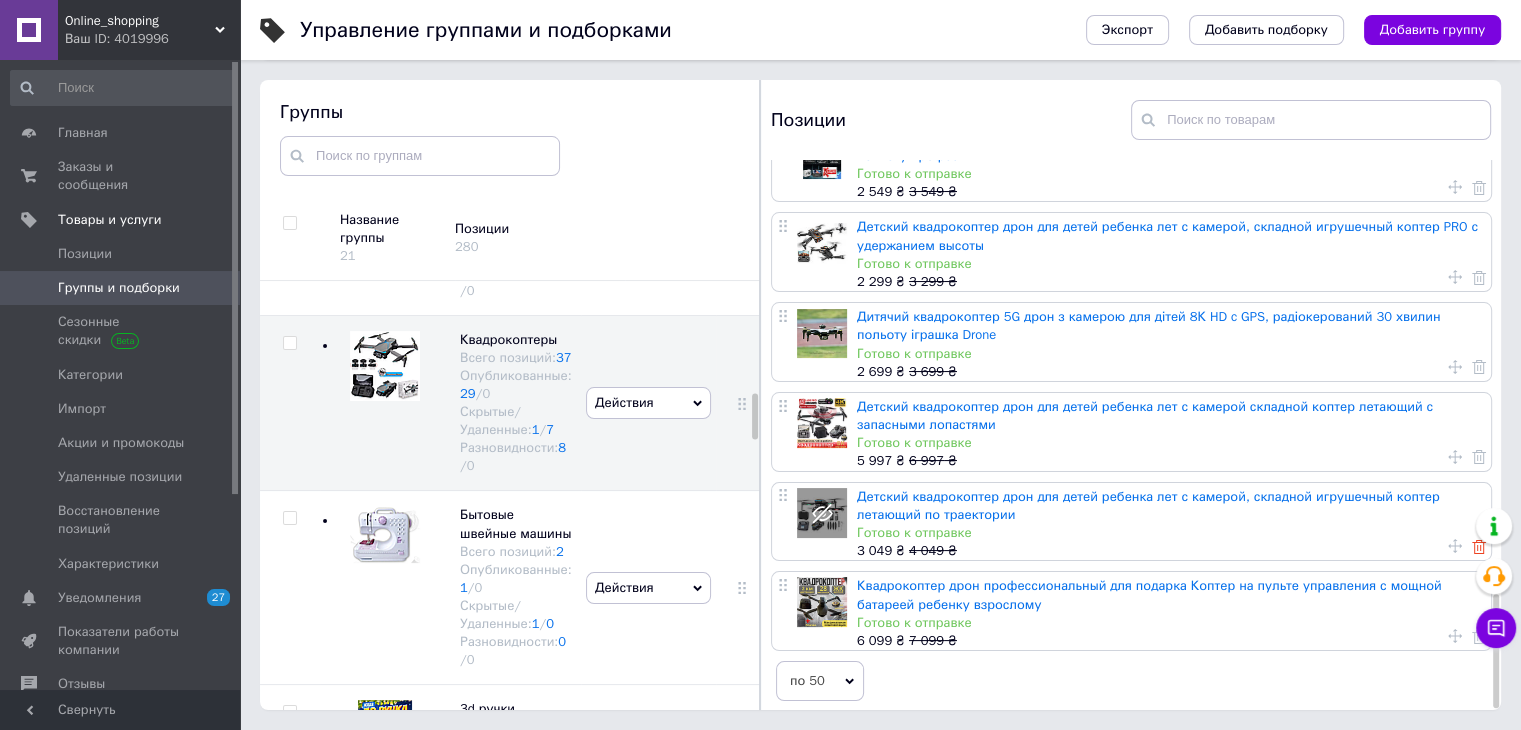 click 